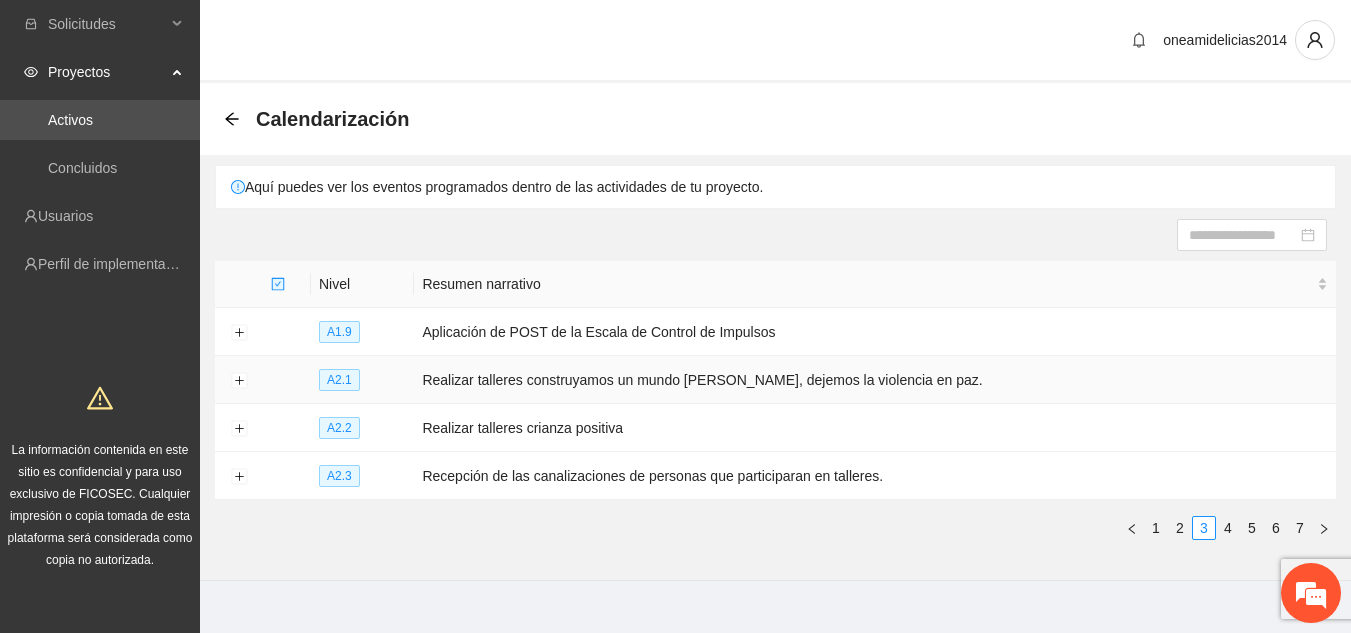 scroll, scrollTop: 24, scrollLeft: 0, axis: vertical 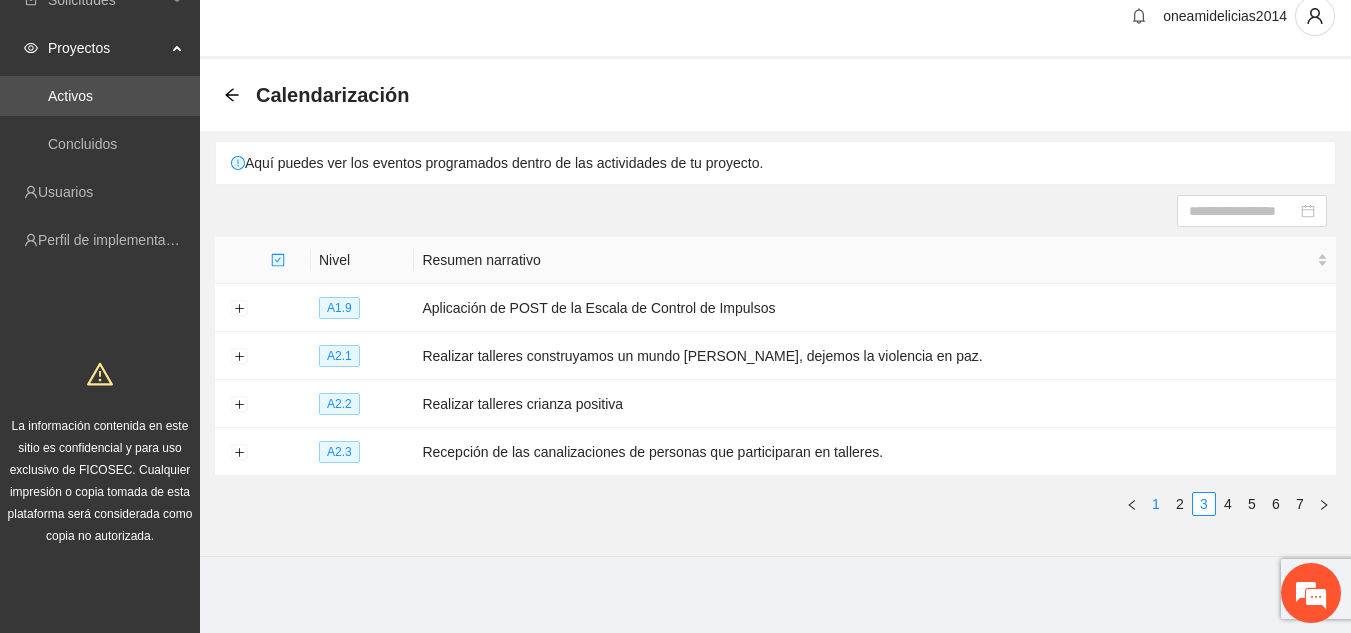 click on "1" at bounding box center [1156, 504] 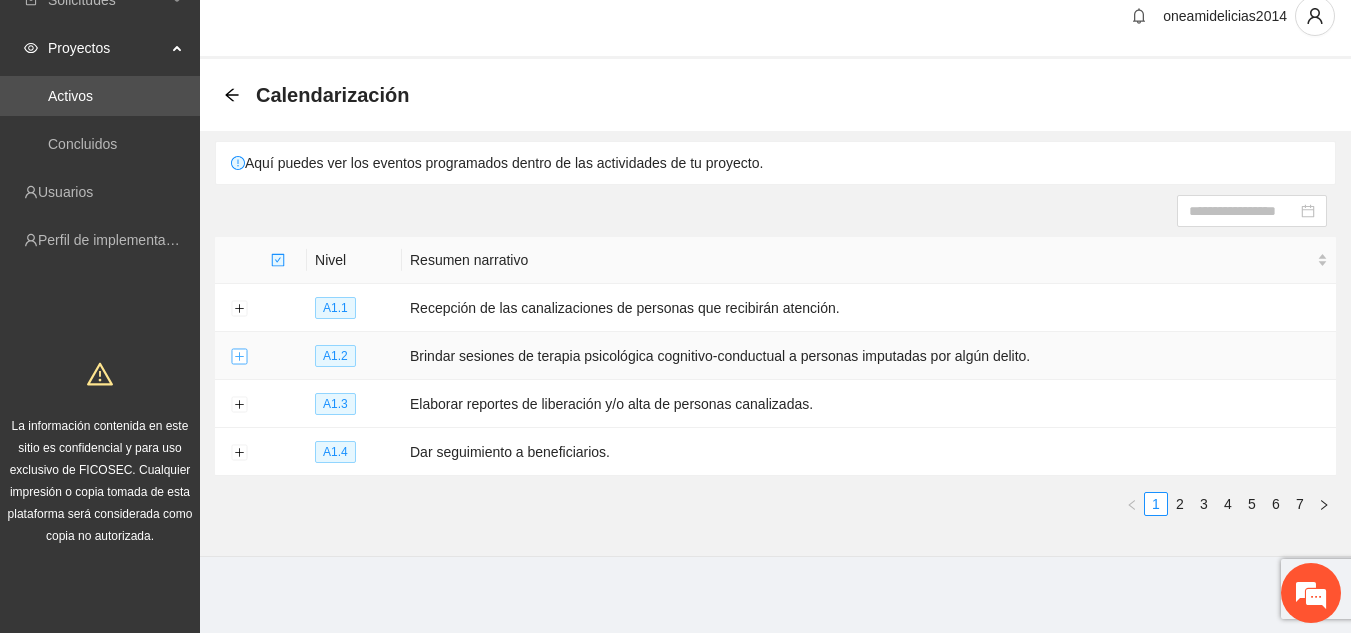click at bounding box center [239, 357] 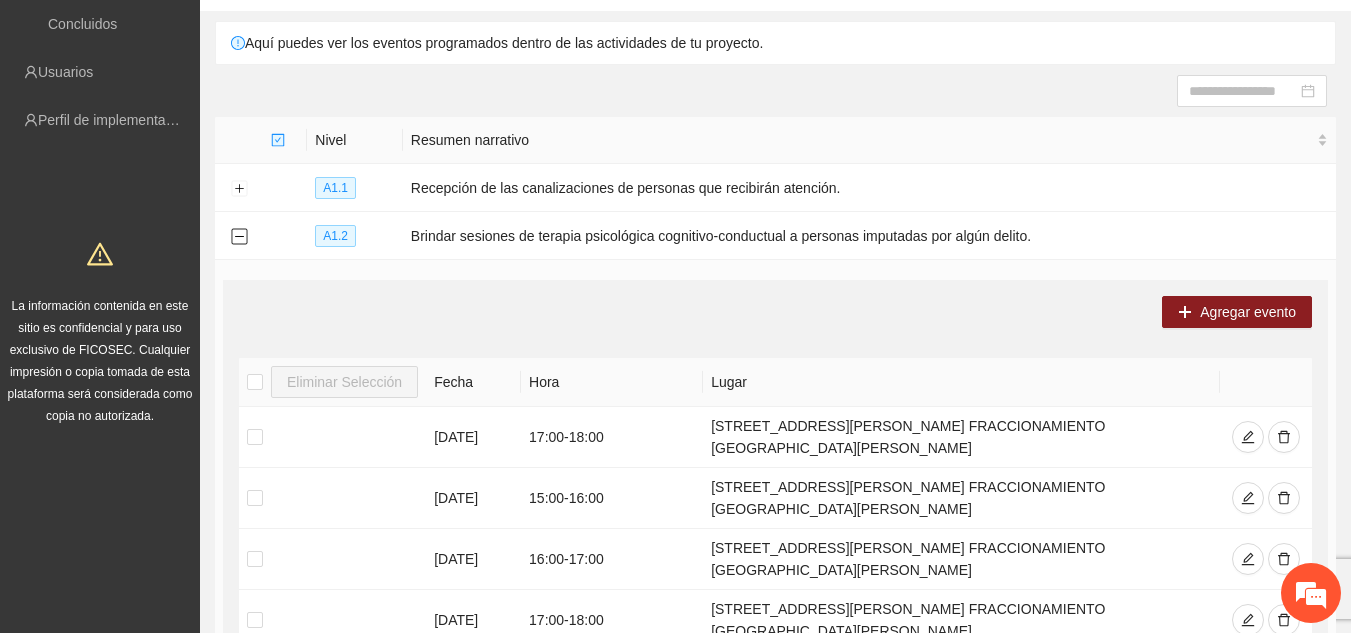 scroll, scrollTop: 184, scrollLeft: 0, axis: vertical 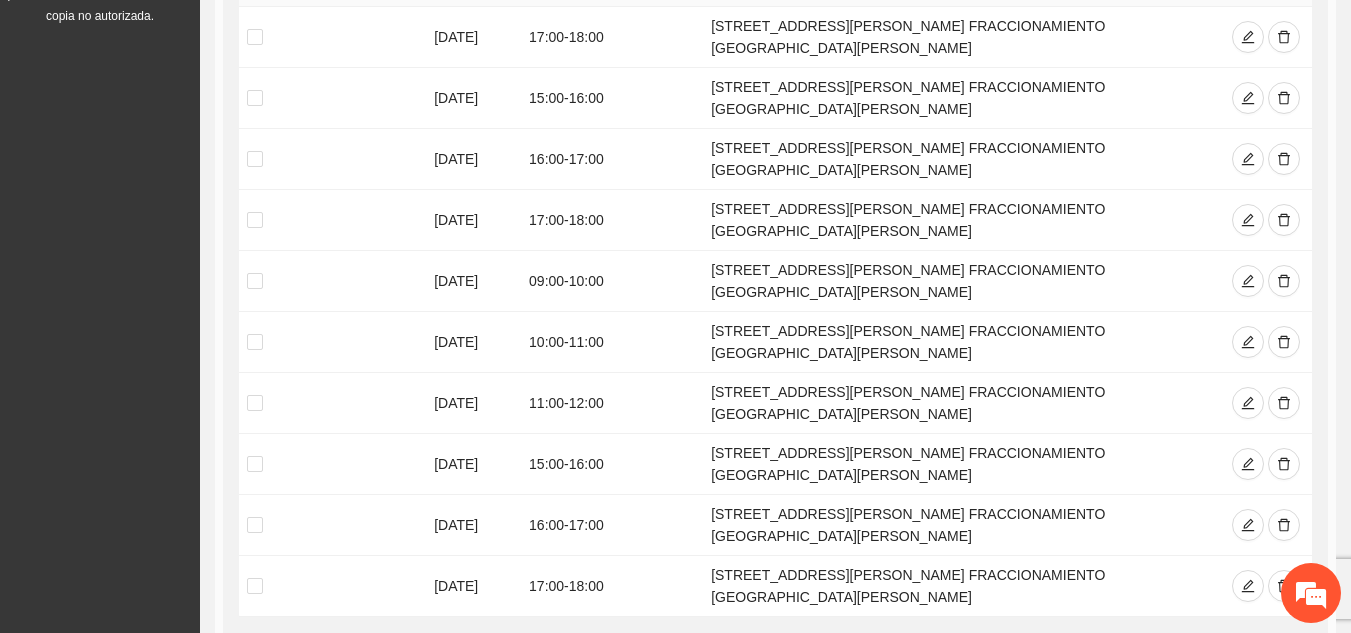 click on "2" at bounding box center (1045, 645) 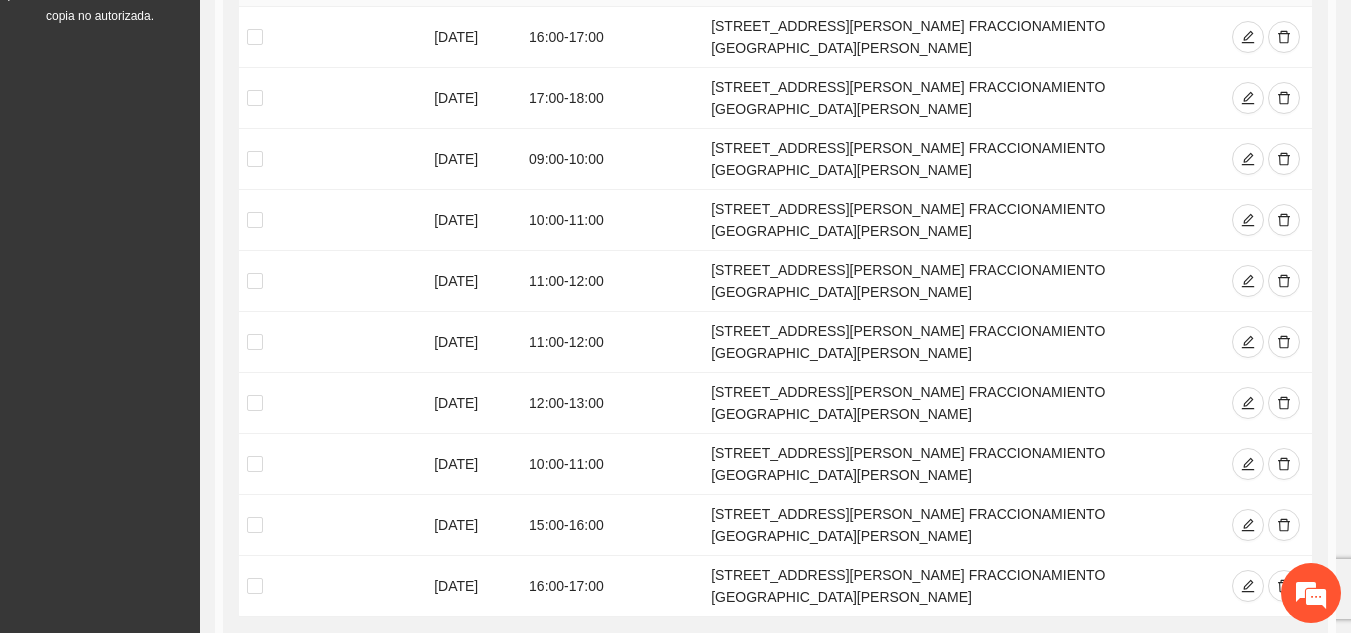 click on "3" at bounding box center (1069, 645) 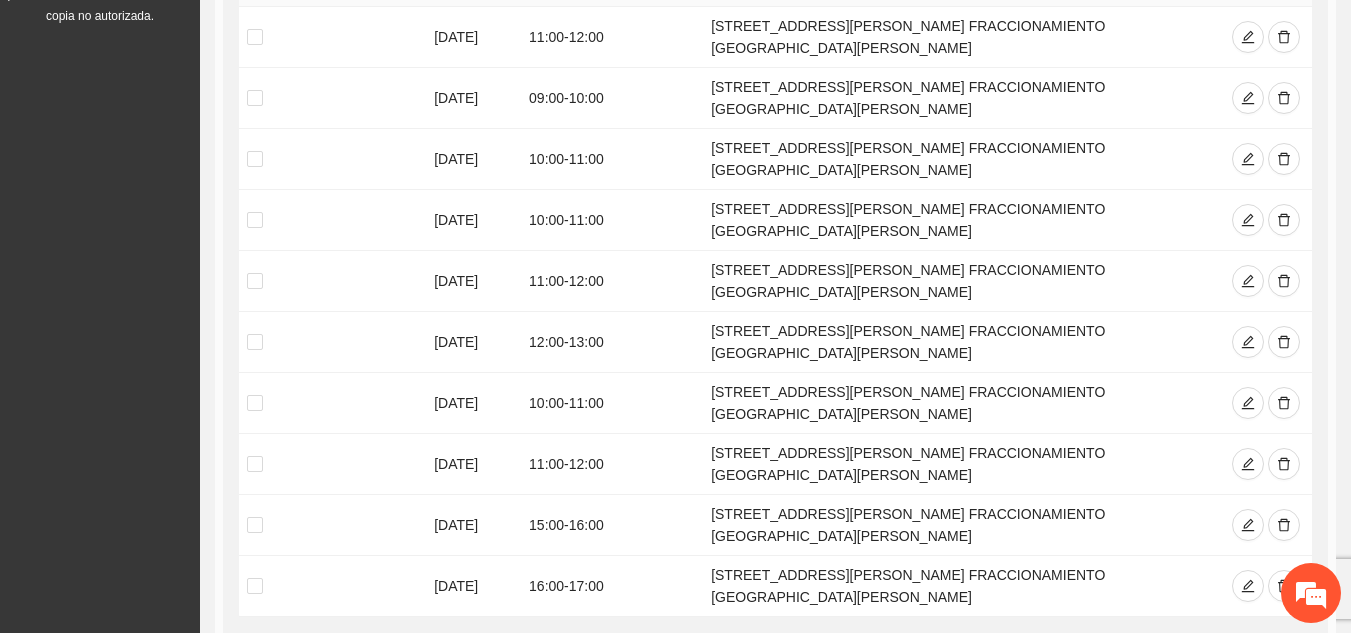 click on "2" at bounding box center (1045, 645) 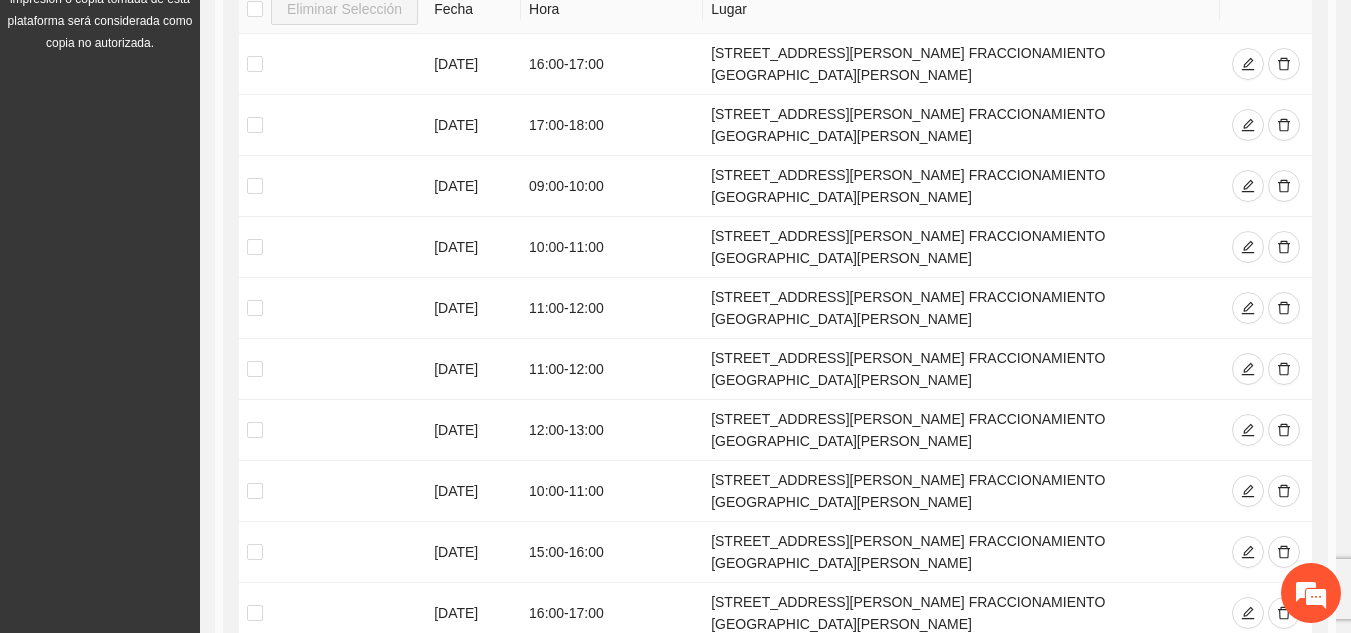 scroll, scrollTop: 504, scrollLeft: 0, axis: vertical 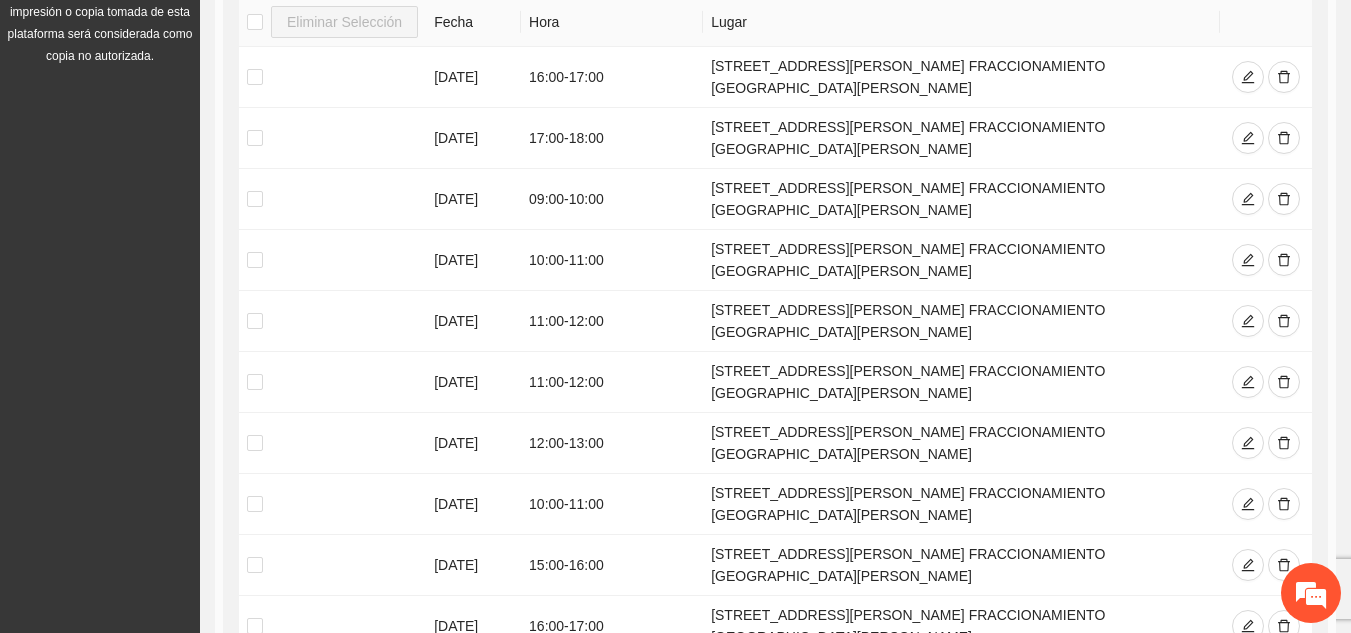click on "3" at bounding box center [1069, 685] 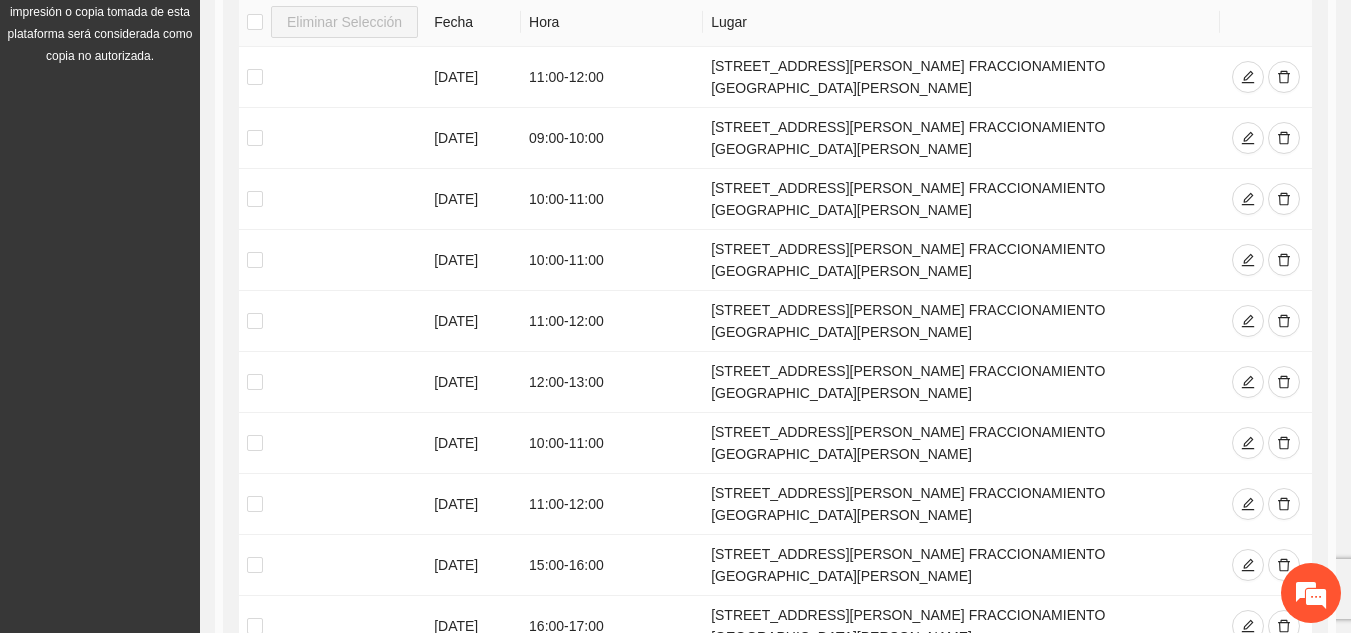 click on "4" at bounding box center [1093, 685] 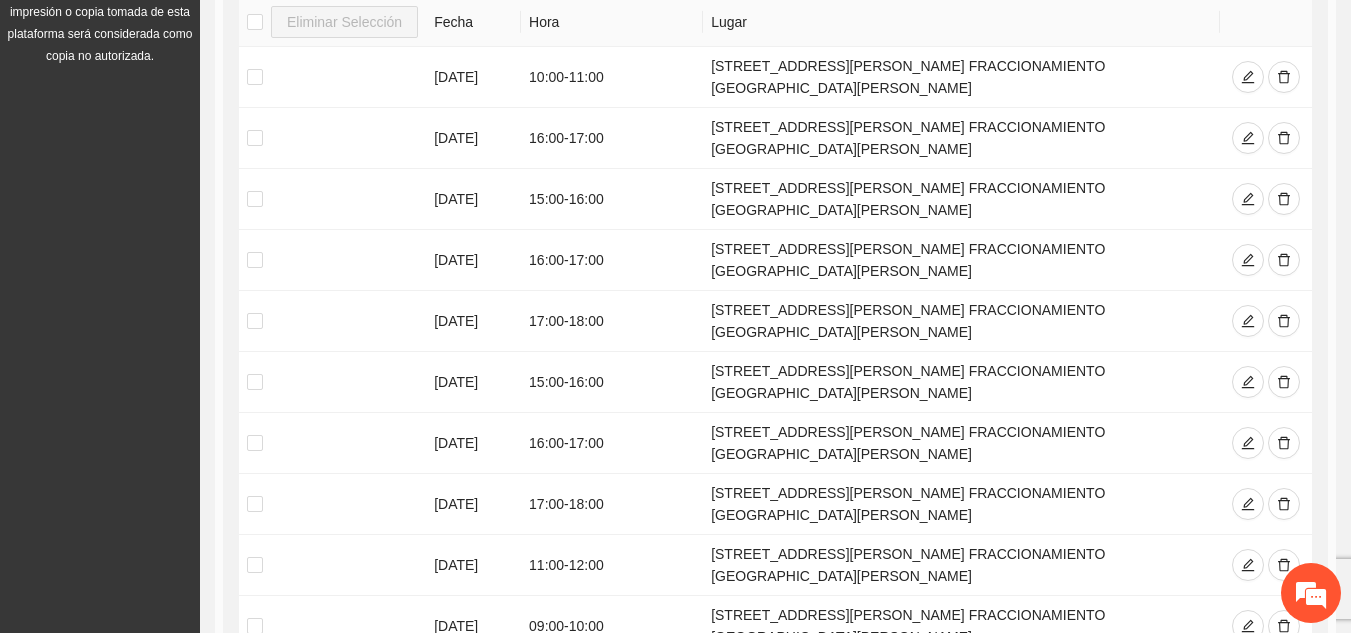 click on "3" at bounding box center [1045, 685] 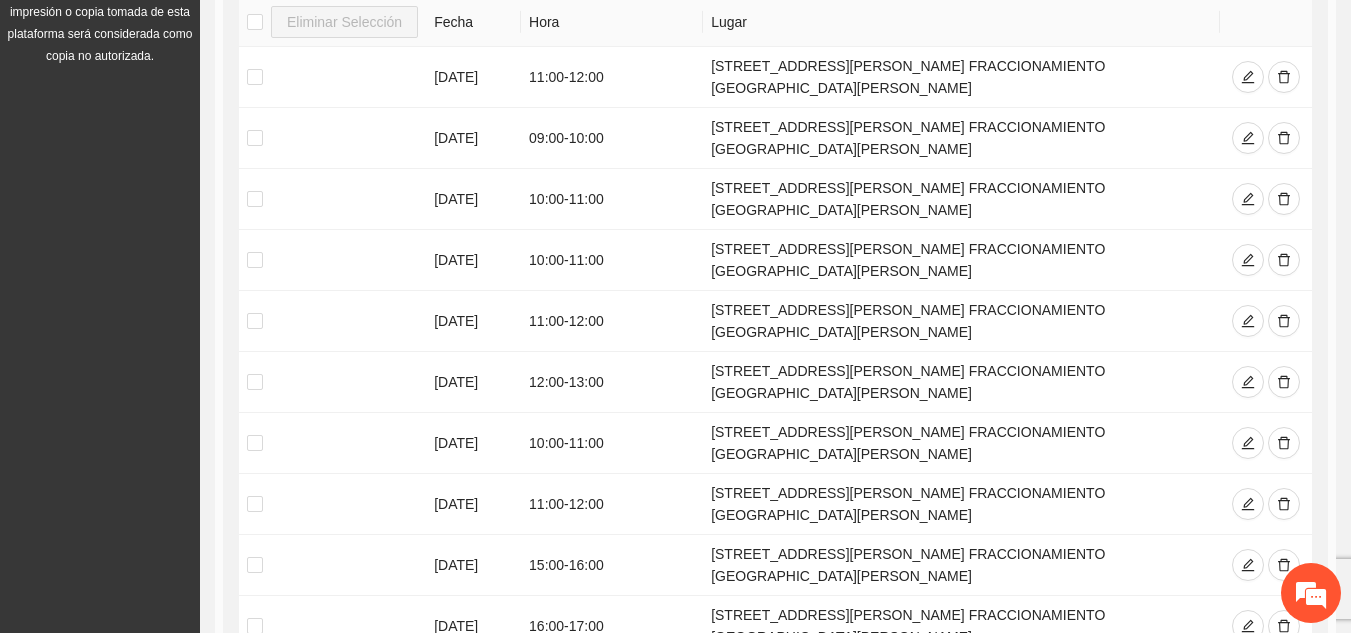 click on "4" at bounding box center [1093, 685] 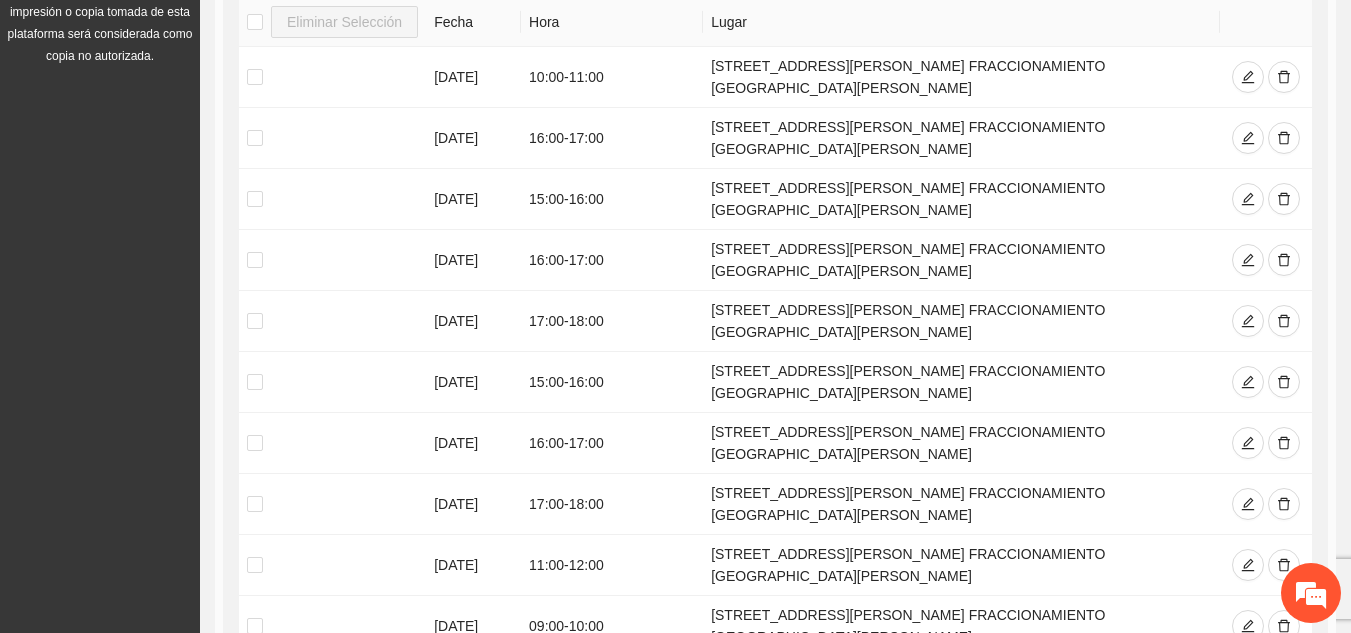 click on "3" at bounding box center (1045, 685) 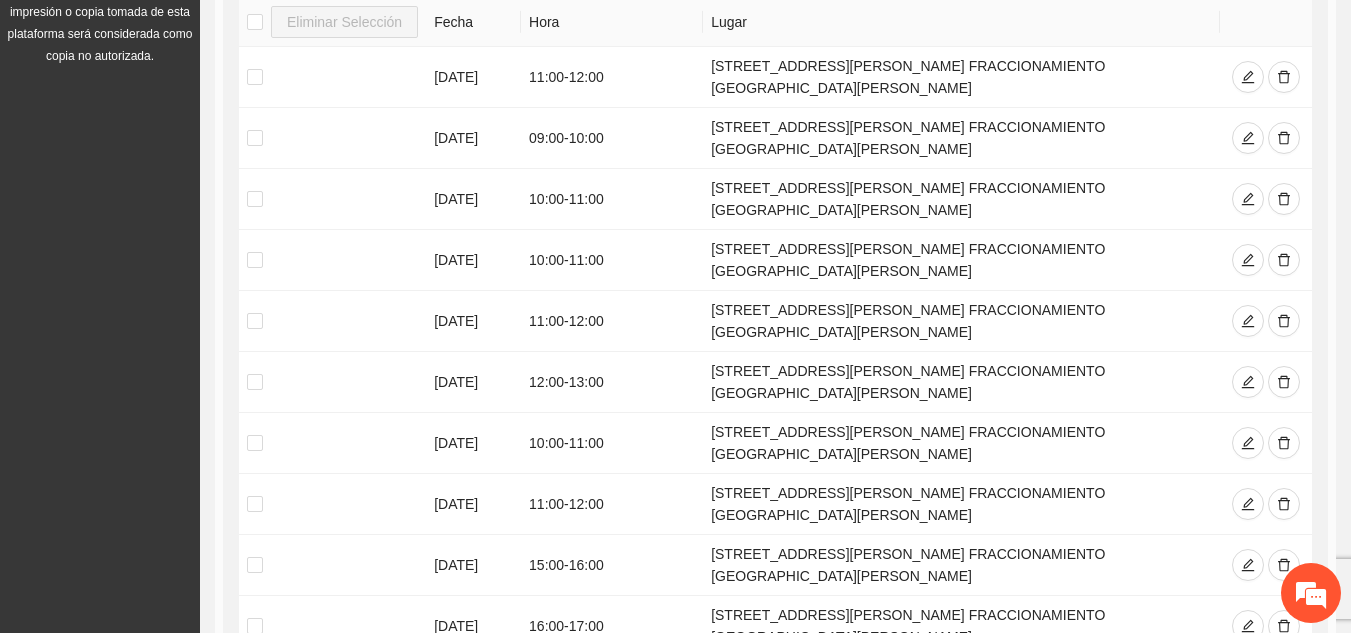 click on "2" at bounding box center (1045, 685) 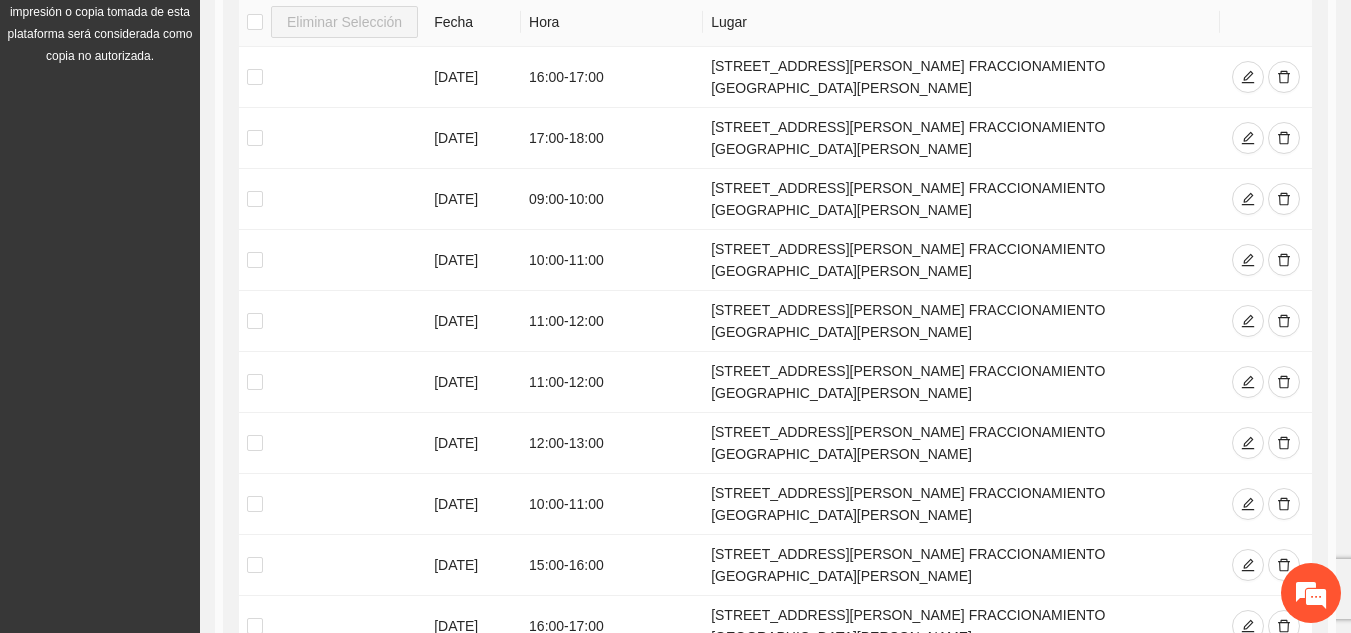 click on "1" at bounding box center [1021, 685] 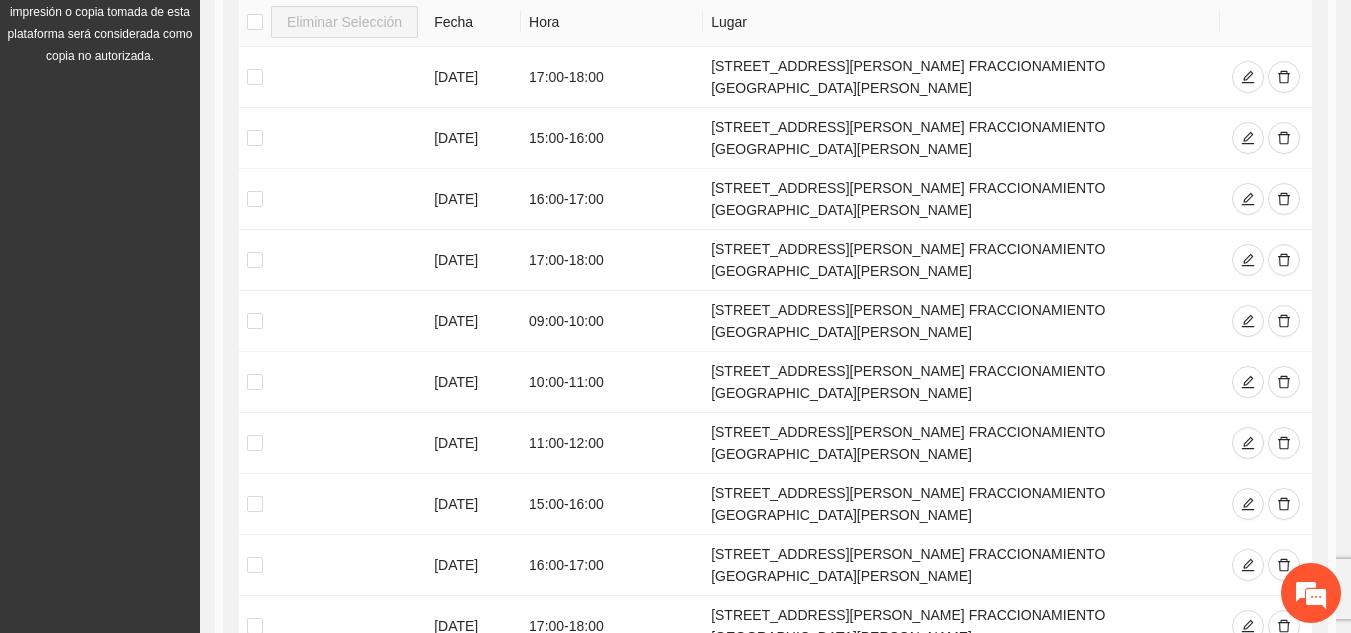 click on "2" at bounding box center [1045, 685] 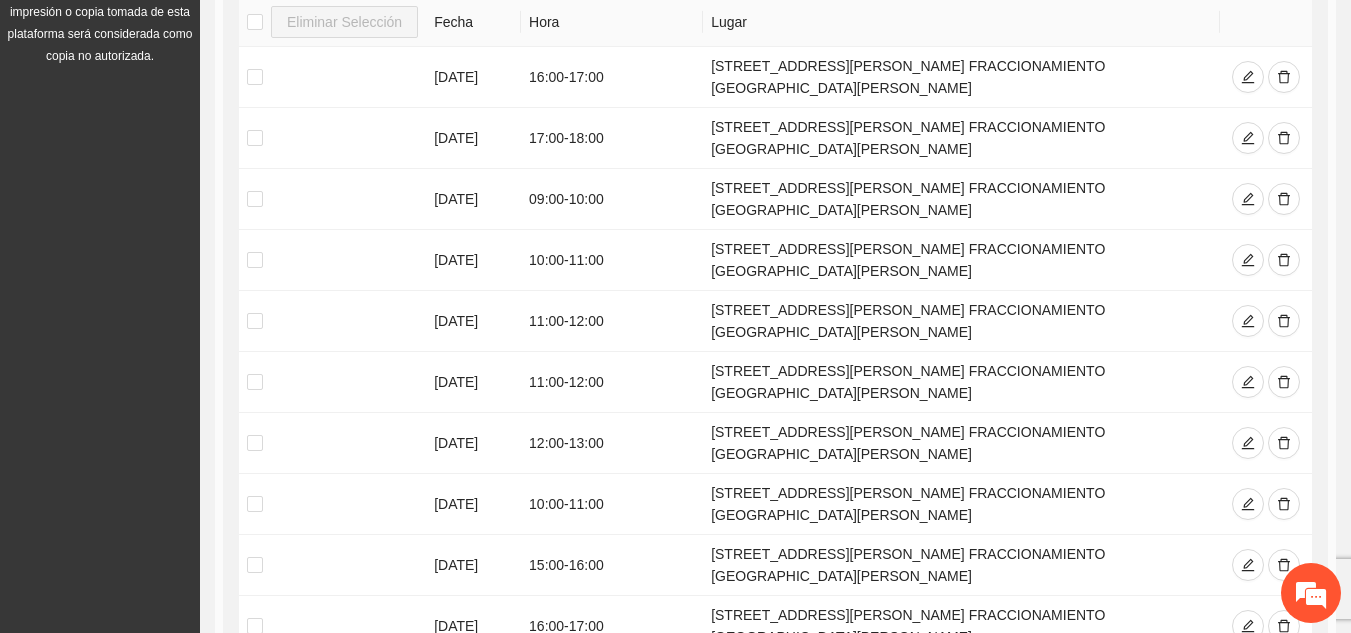 click on "3" at bounding box center [1069, 685] 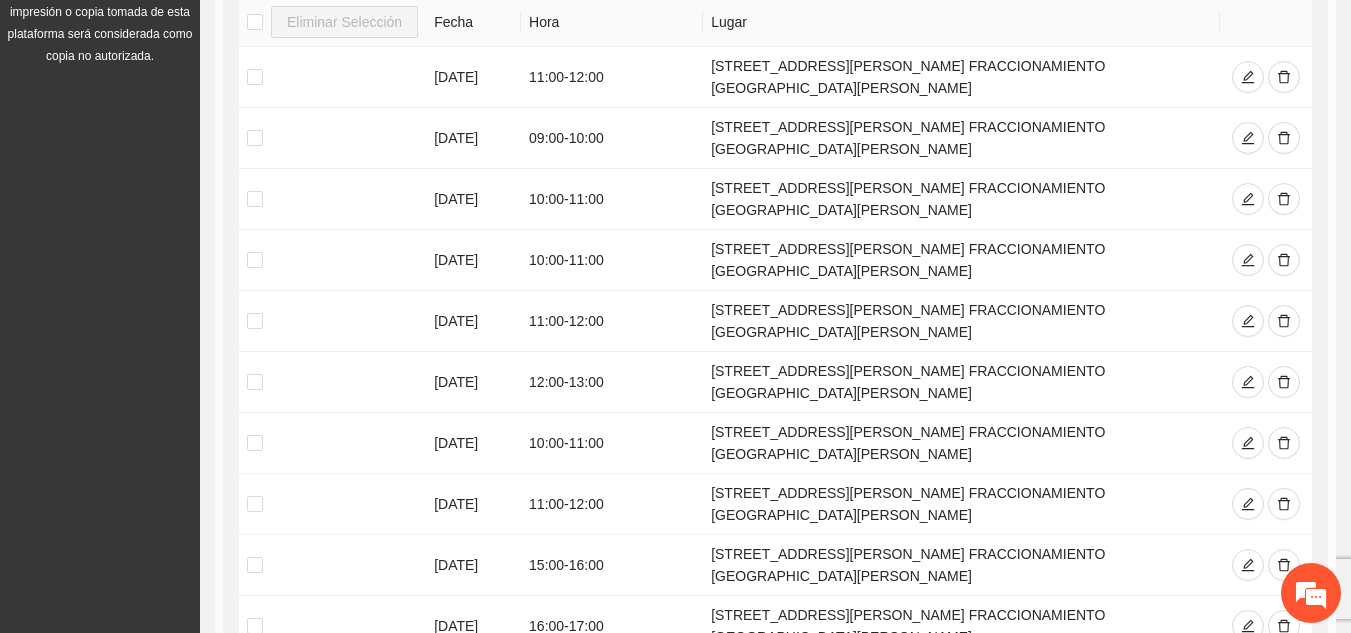 click on "4" at bounding box center (1093, 685) 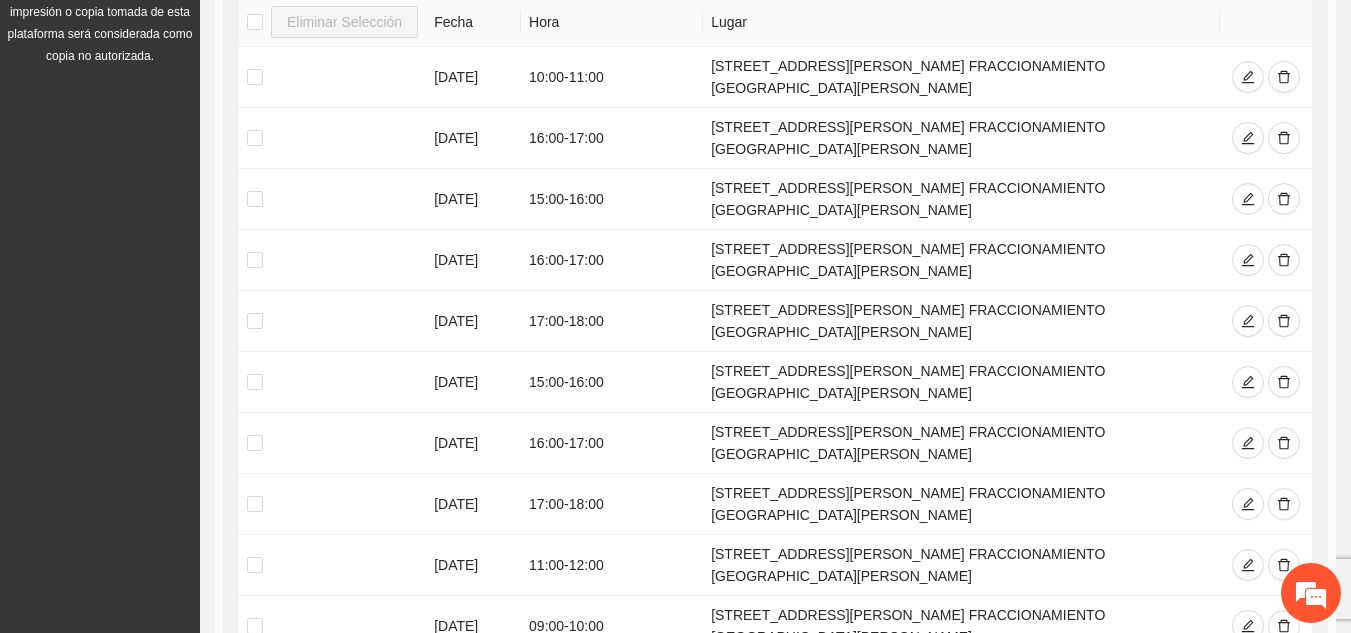 click on "3" at bounding box center [1045, 685] 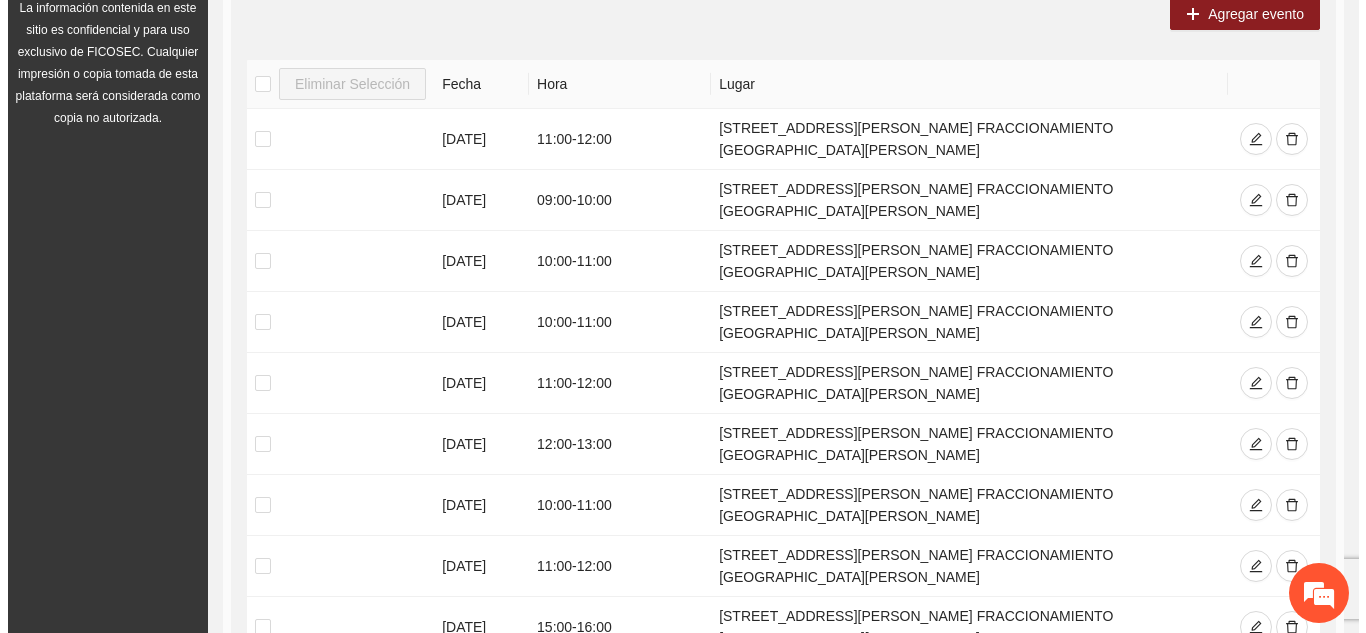 scroll, scrollTop: 424, scrollLeft: 0, axis: vertical 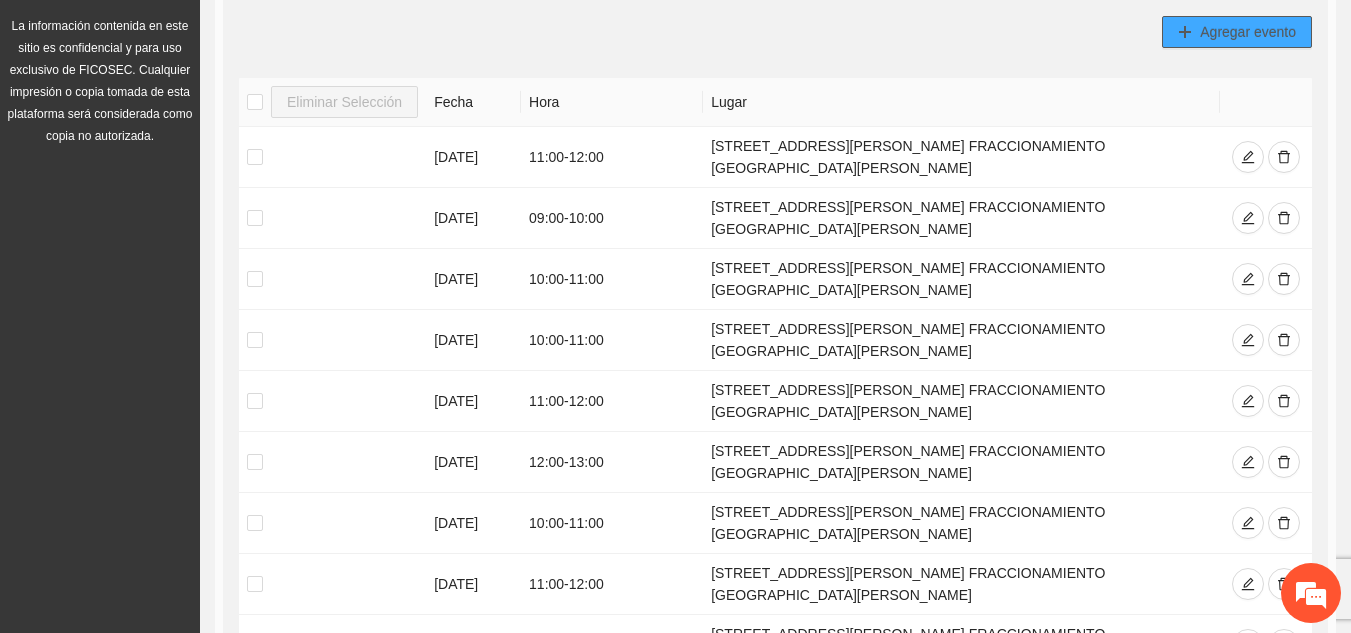click on "Agregar evento" at bounding box center (1248, 32) 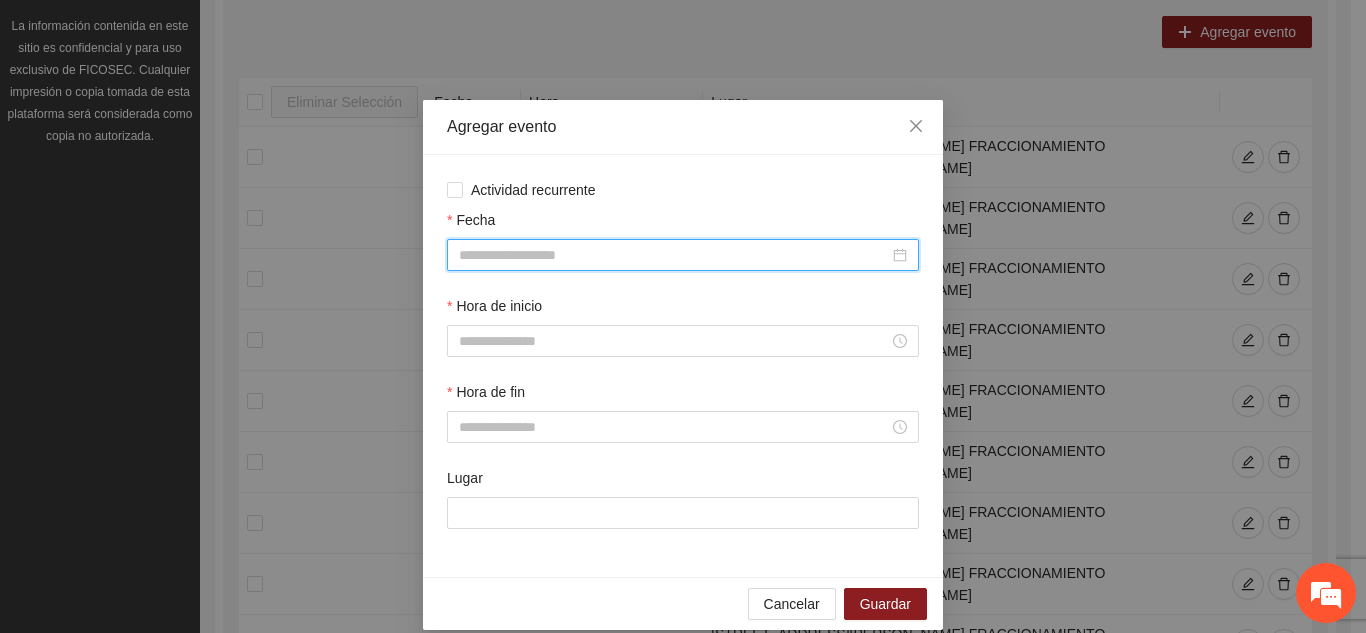 click on "Fecha" at bounding box center [674, 255] 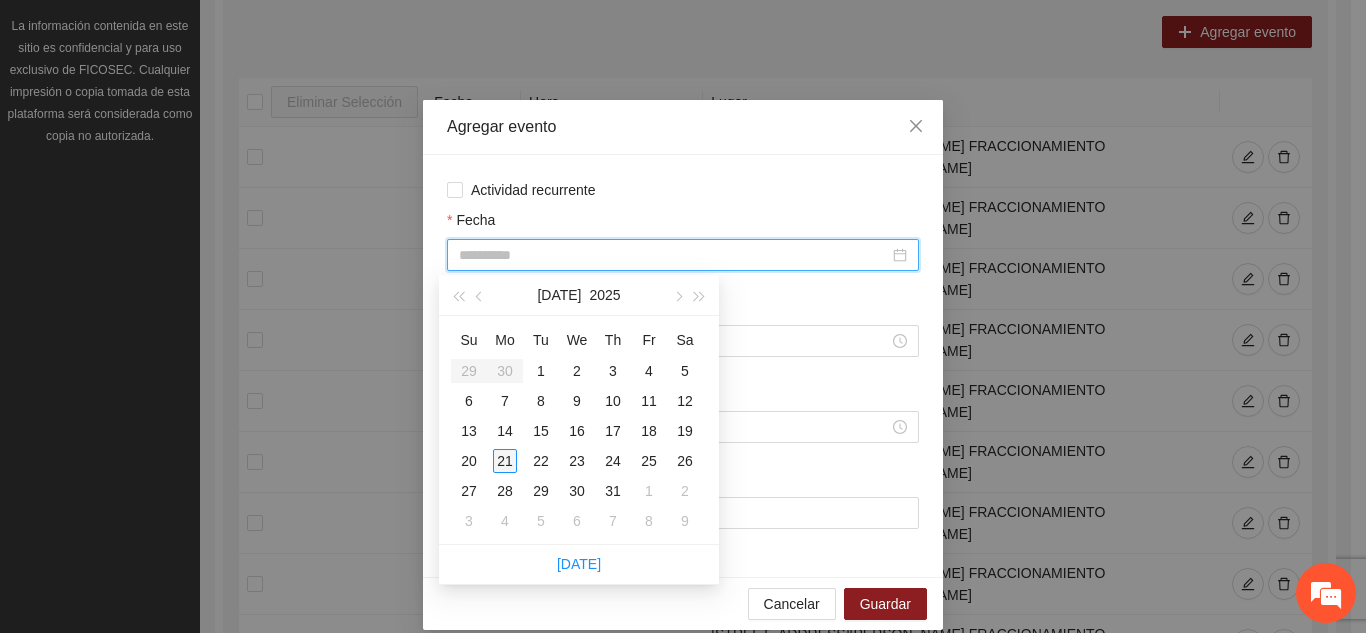 type on "**********" 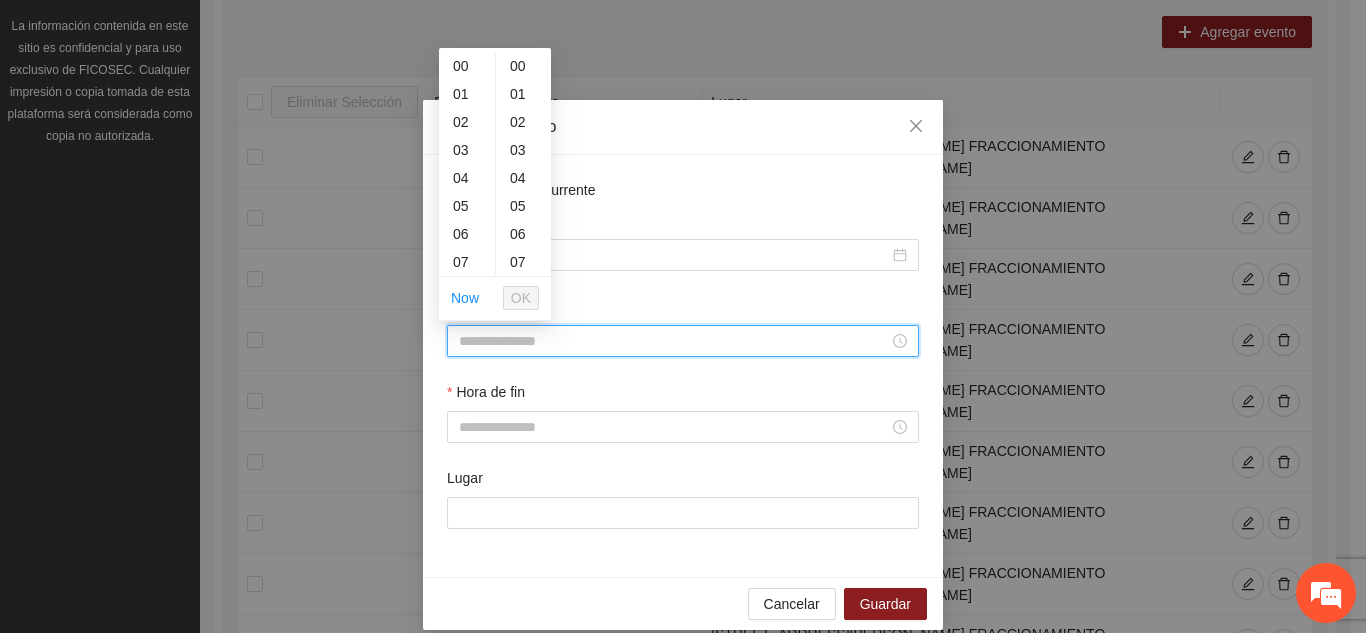 click on "Hora de inicio" at bounding box center (674, 341) 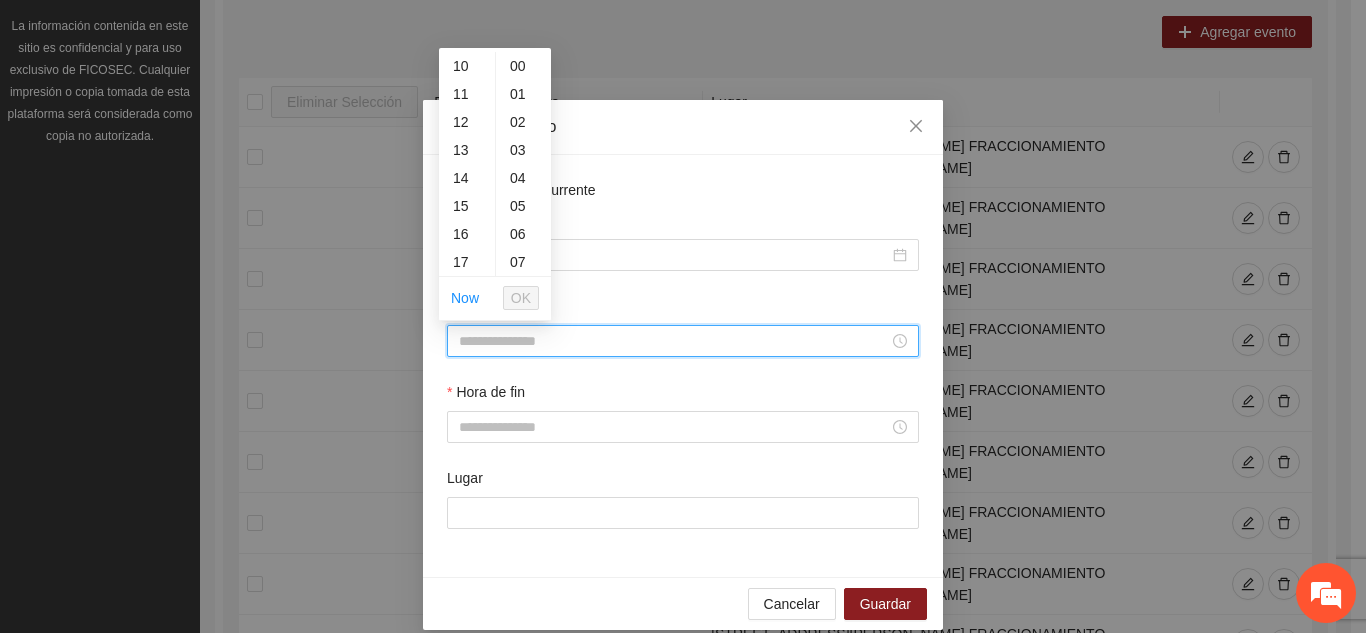 scroll, scrollTop: 320, scrollLeft: 0, axis: vertical 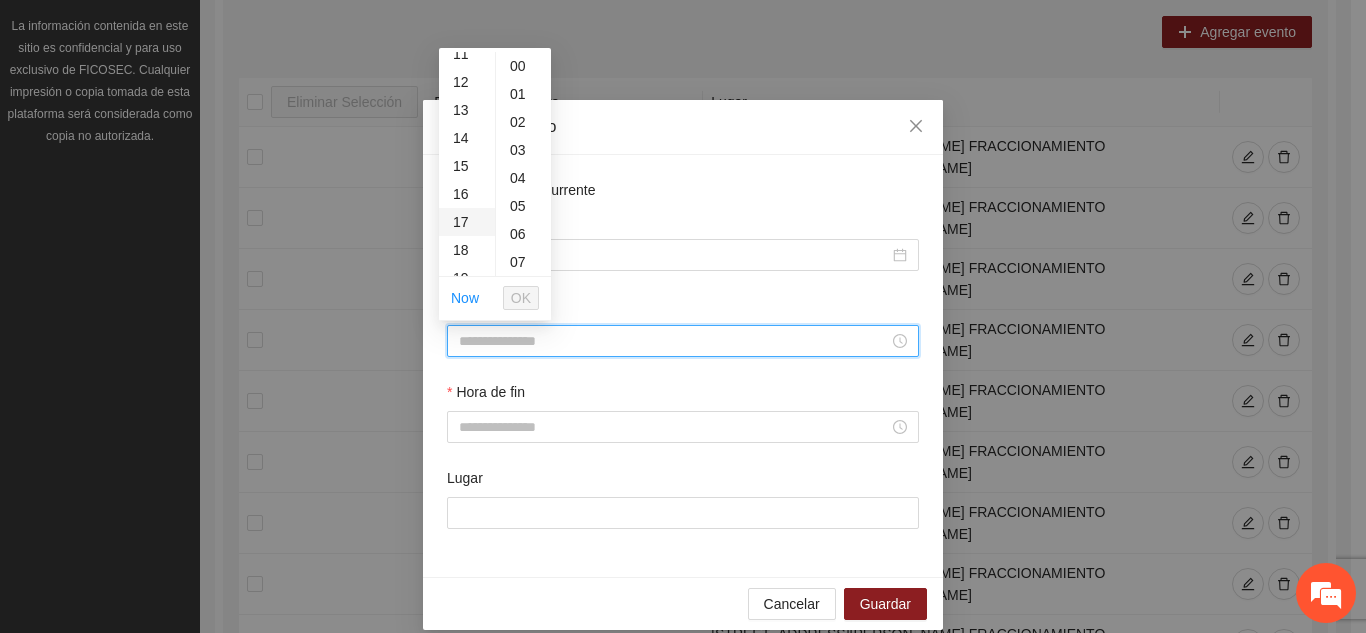 click on "17" at bounding box center [467, 222] 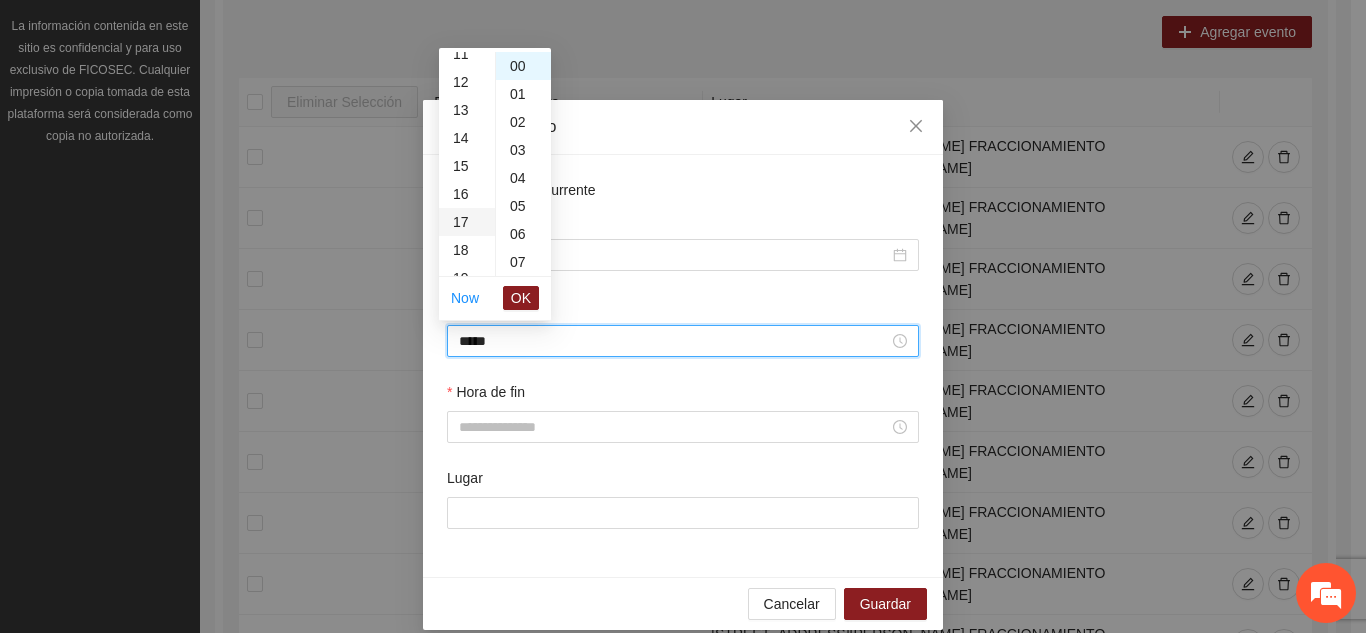 scroll, scrollTop: 476, scrollLeft: 0, axis: vertical 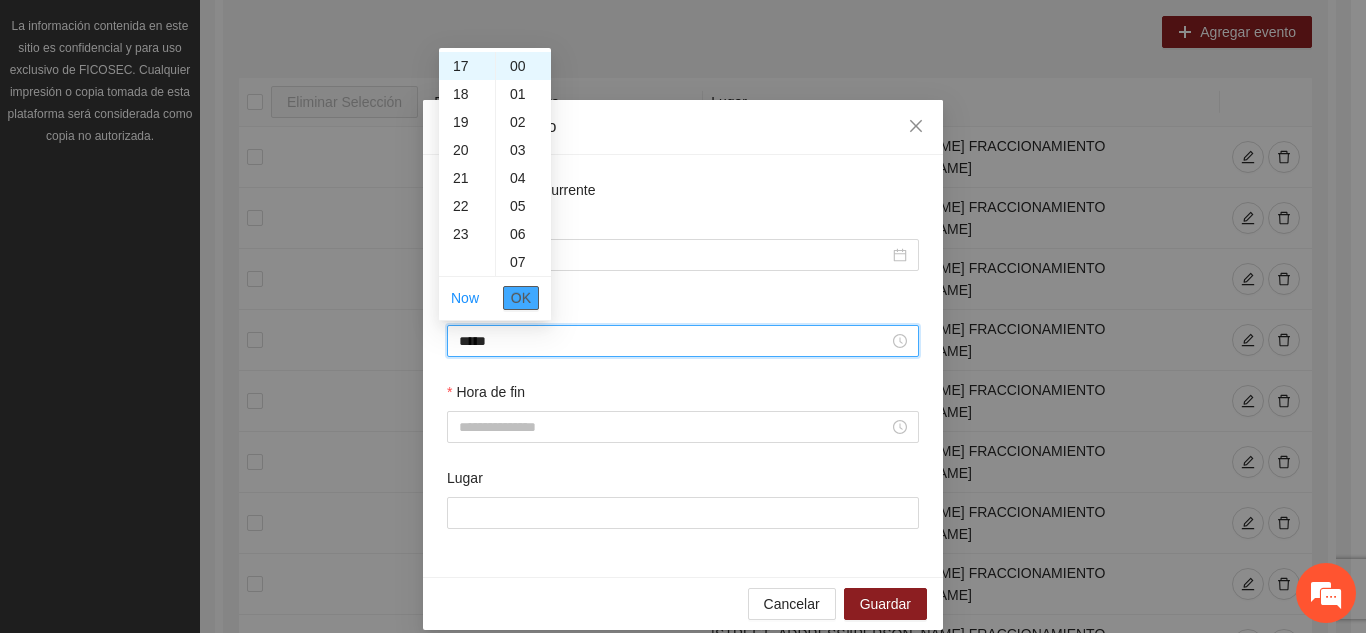 click on "OK" at bounding box center [521, 298] 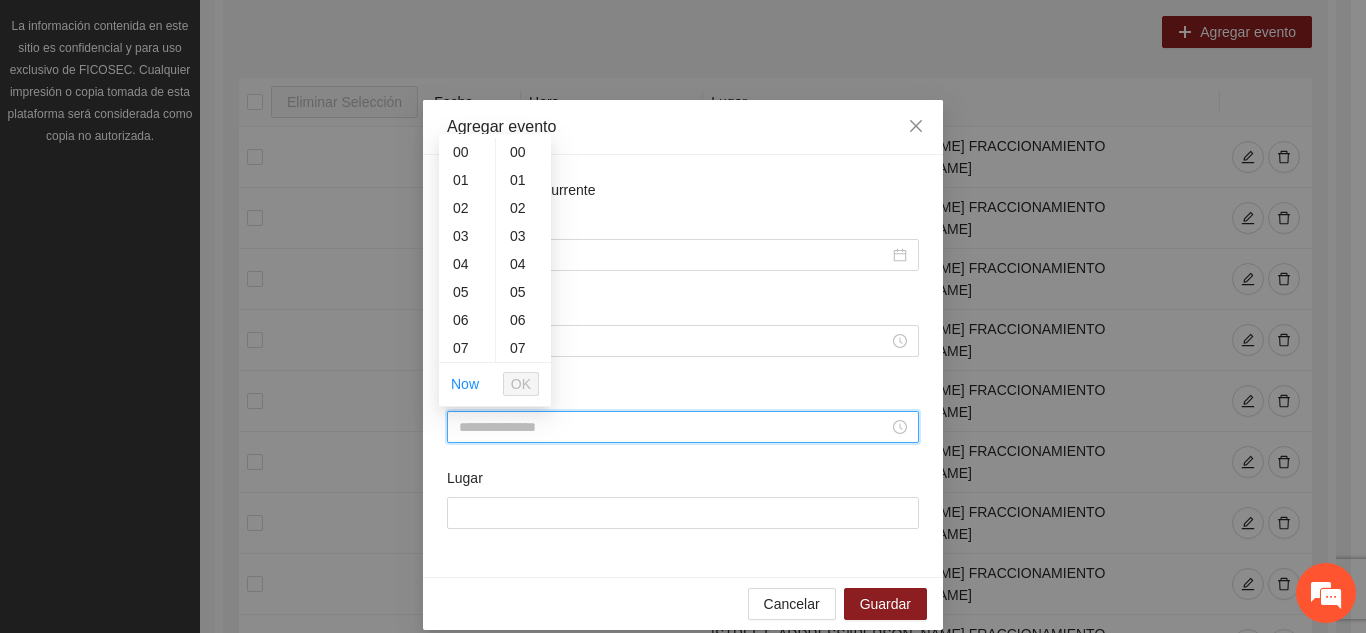 click on "Hora de fin" at bounding box center [674, 427] 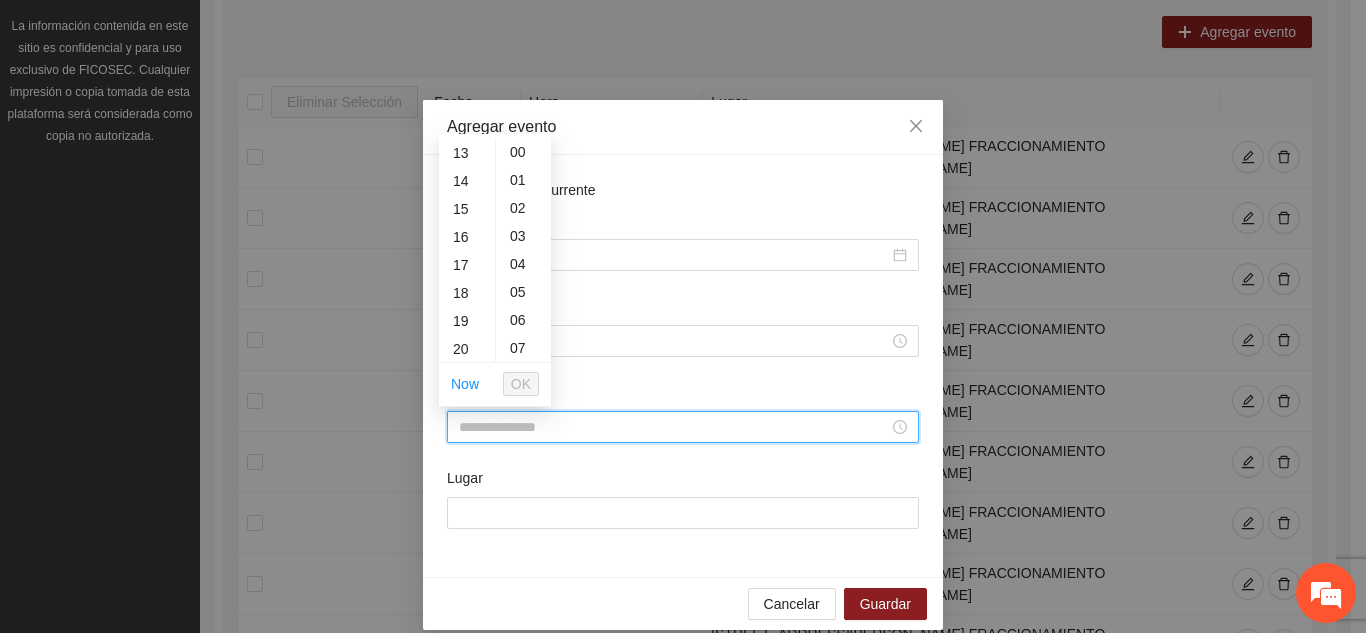 scroll, scrollTop: 400, scrollLeft: 0, axis: vertical 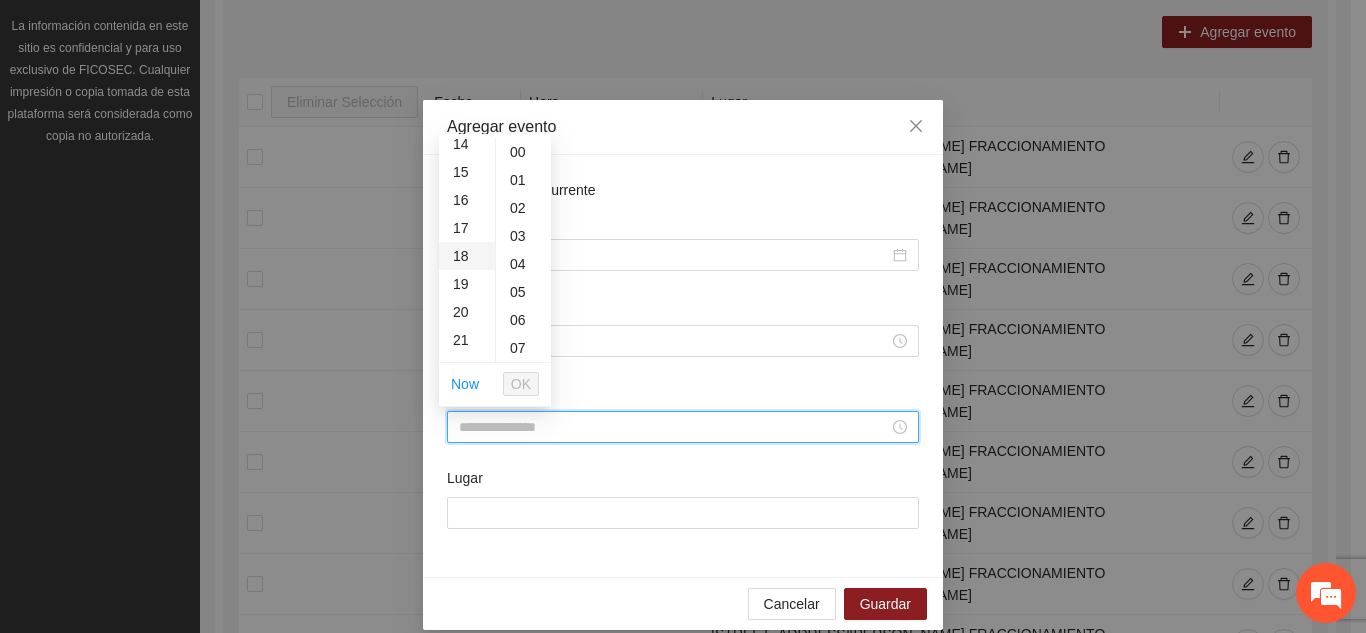 click on "18" at bounding box center (467, 256) 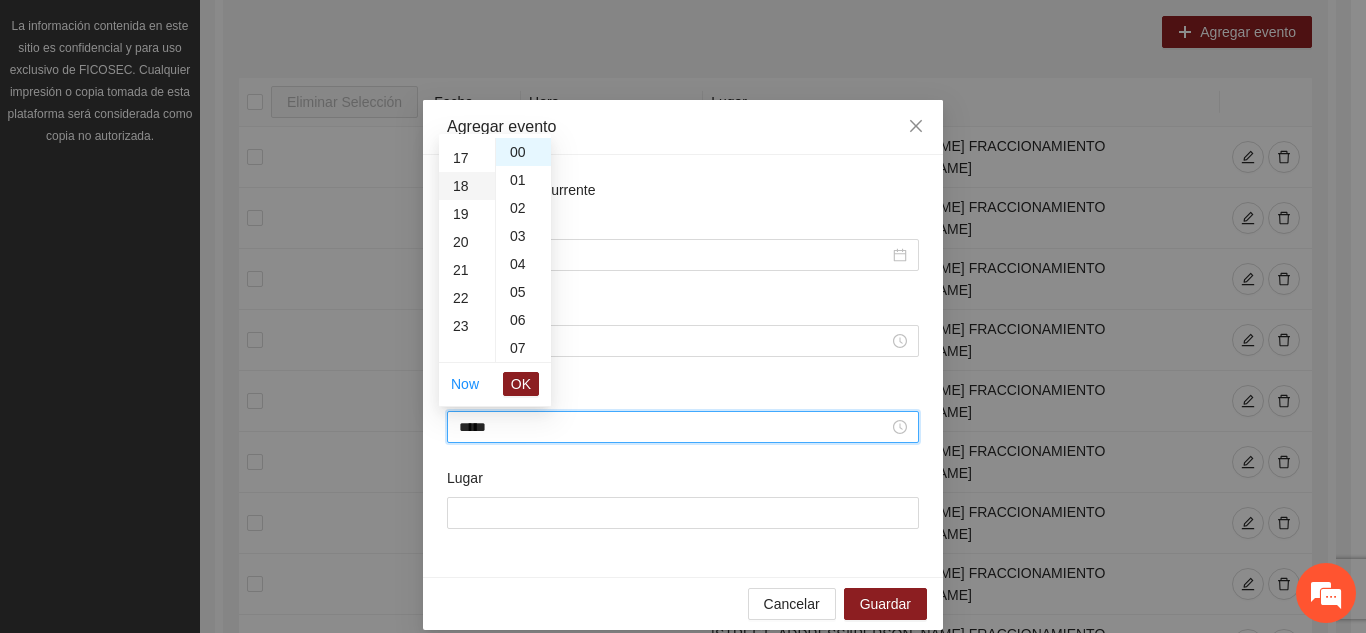 scroll, scrollTop: 504, scrollLeft: 0, axis: vertical 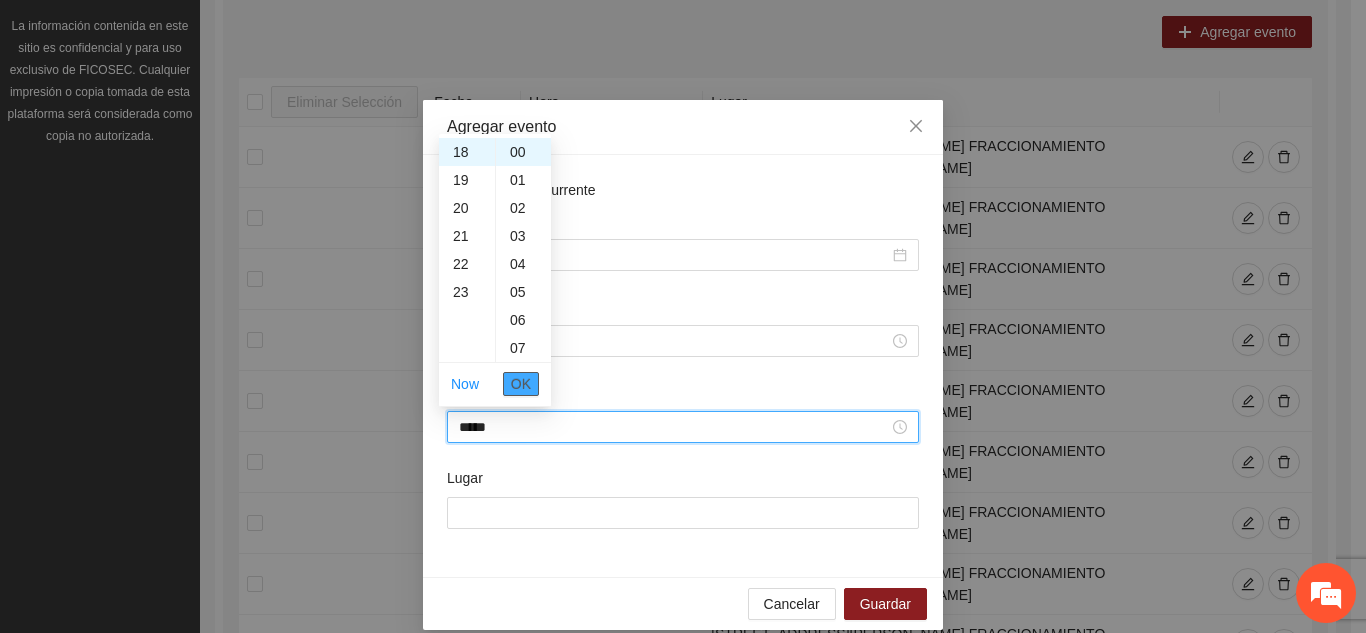 click on "OK" at bounding box center (521, 384) 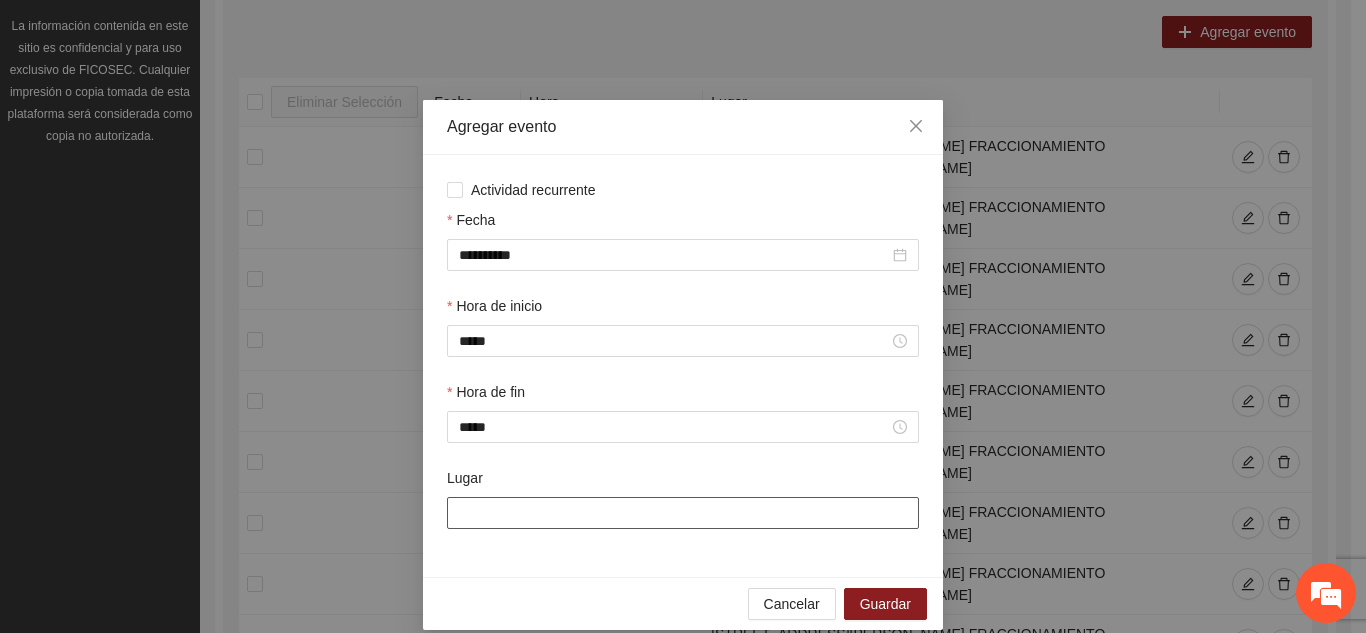 click on "Lugar" at bounding box center (683, 513) 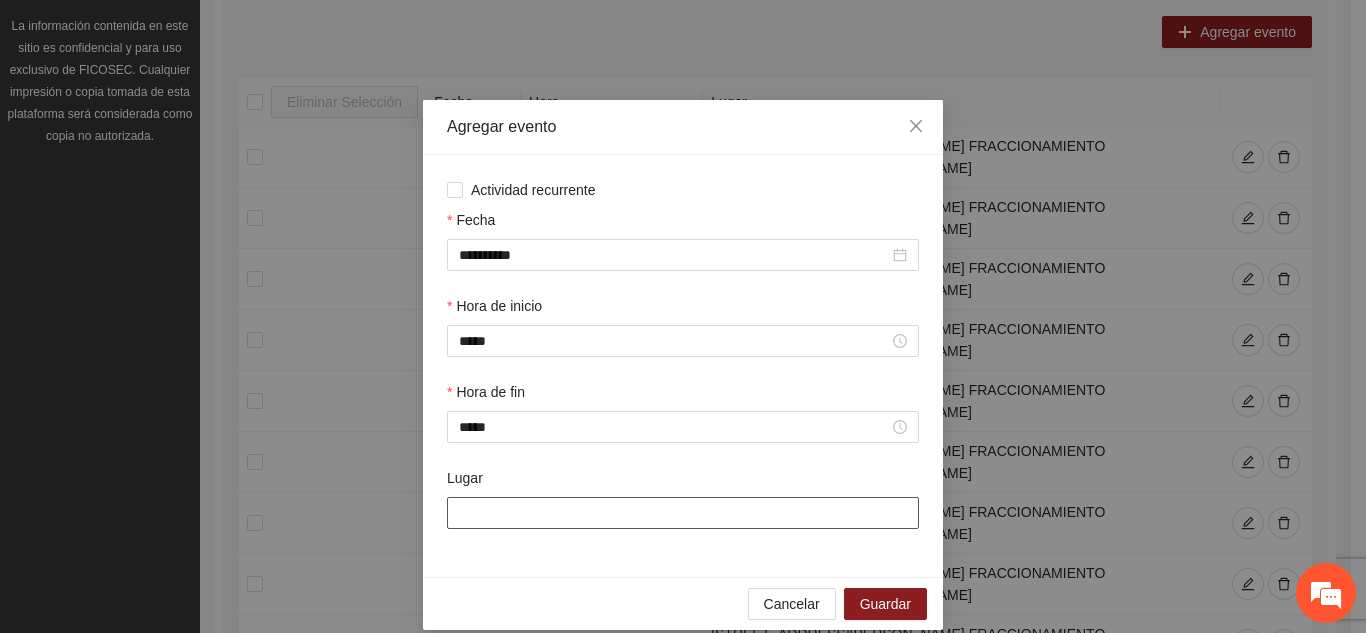type on "**********" 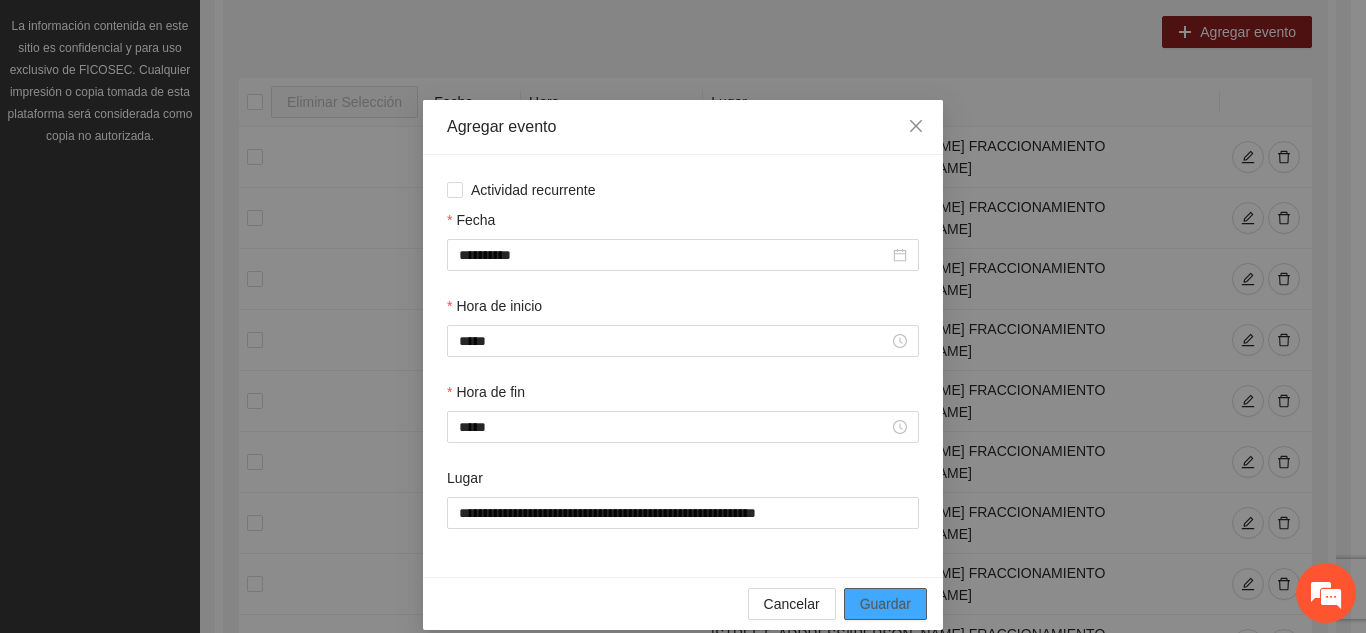 click on "Guardar" at bounding box center (885, 604) 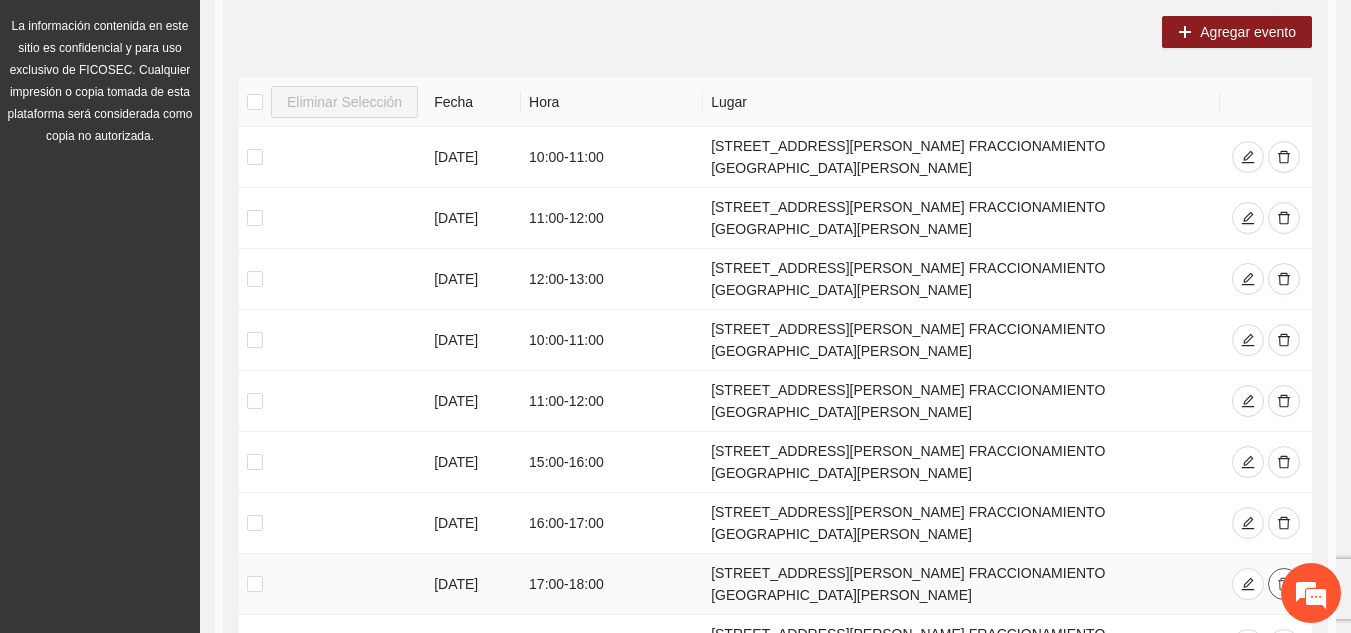 click 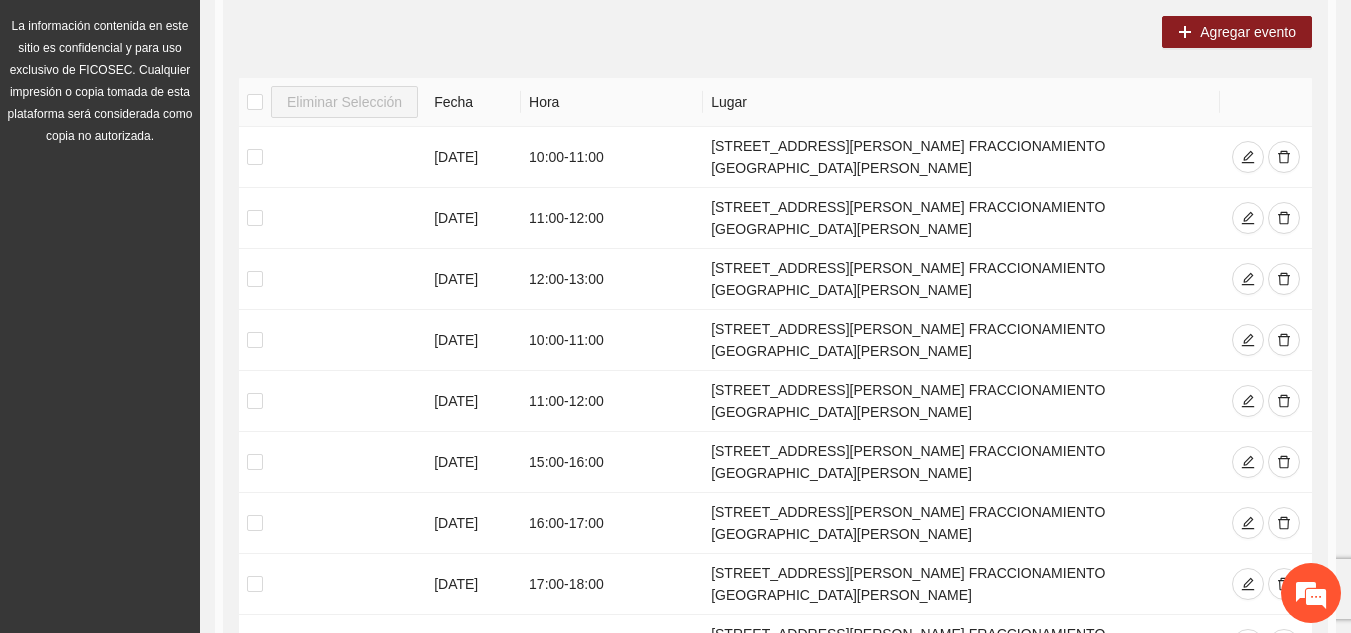 click on "2" at bounding box center (1045, 704) 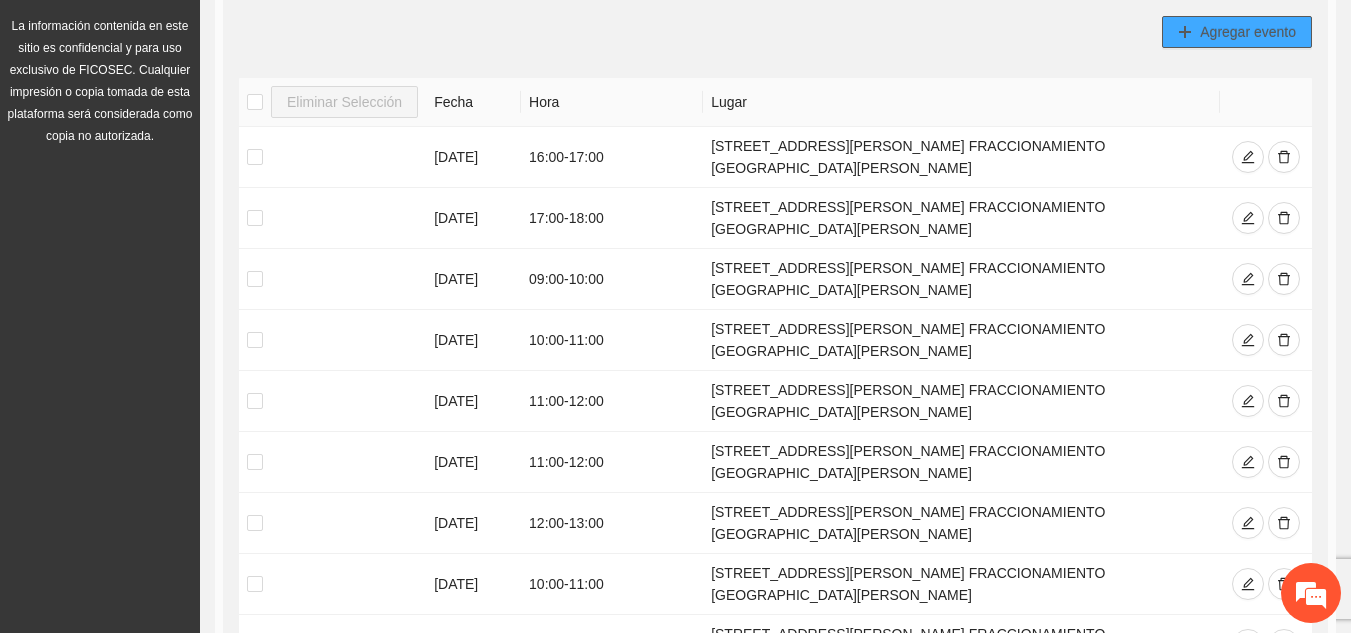 click on "Agregar evento" at bounding box center [1248, 32] 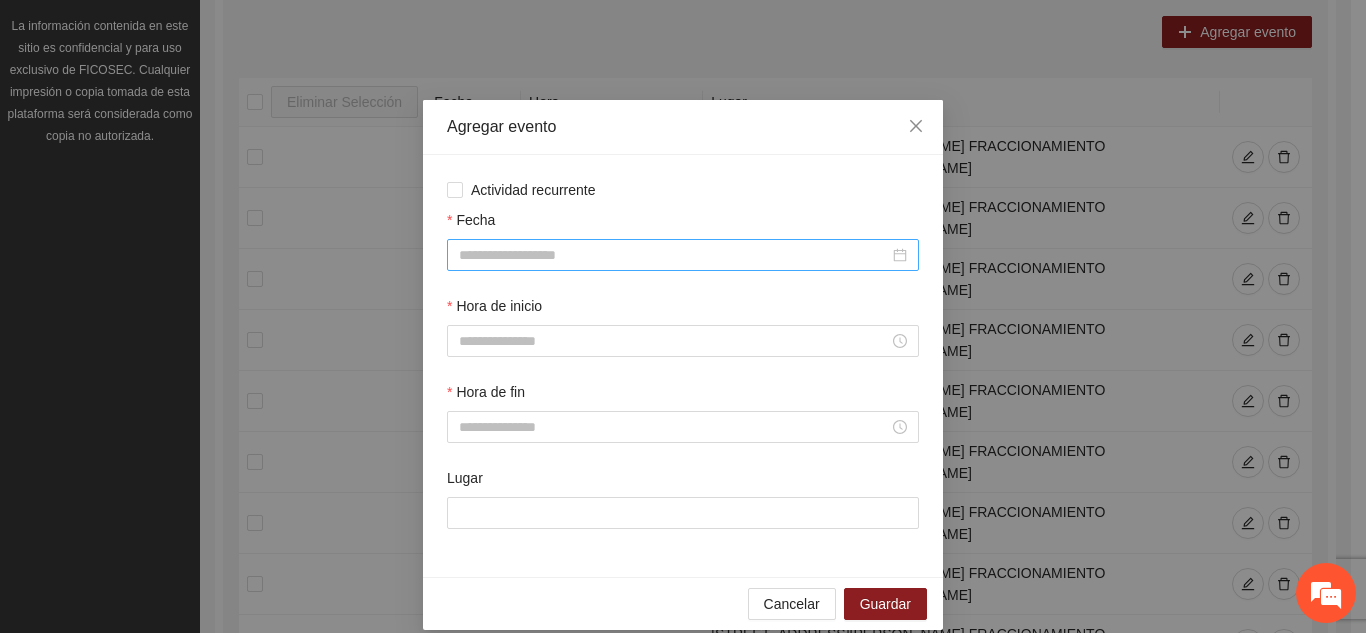 click on "Fecha" at bounding box center [674, 255] 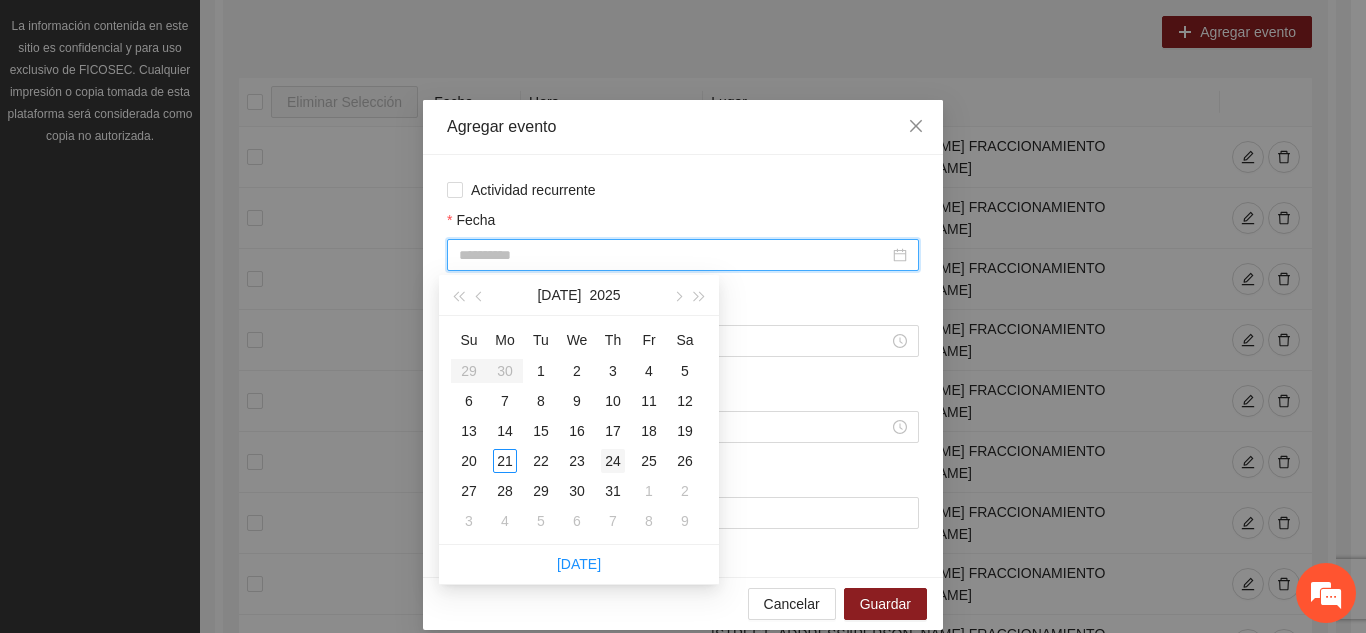 type on "**********" 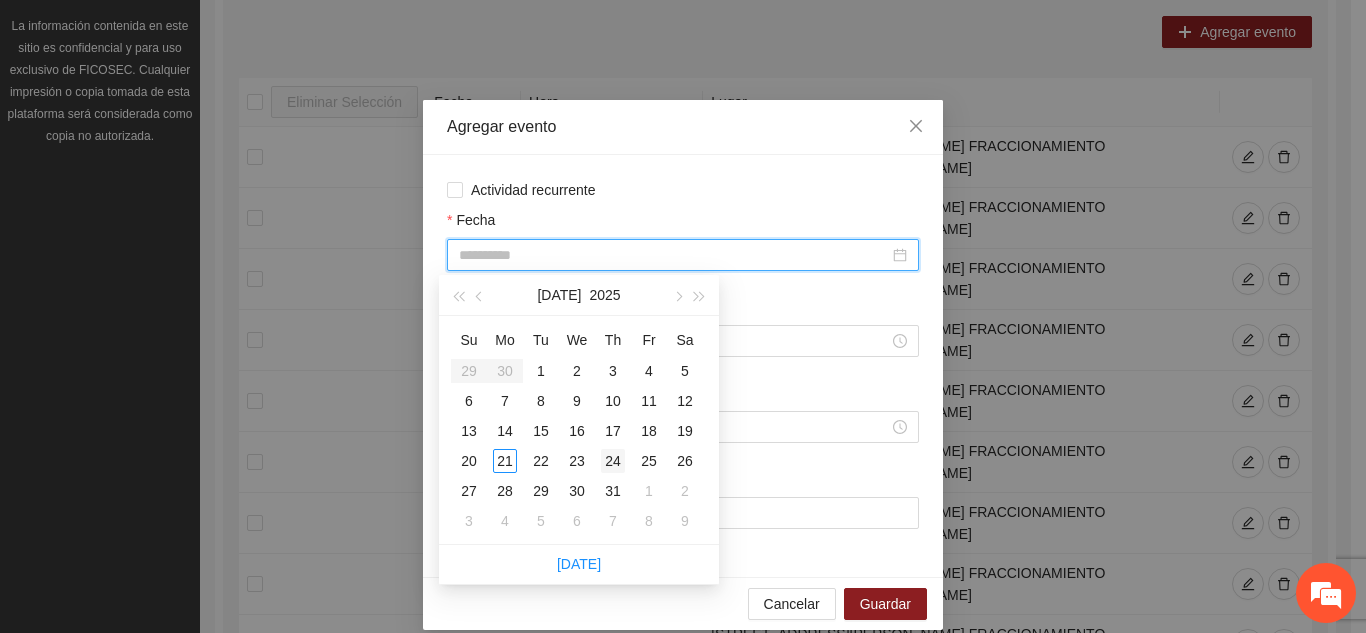 click on "24" at bounding box center (613, 461) 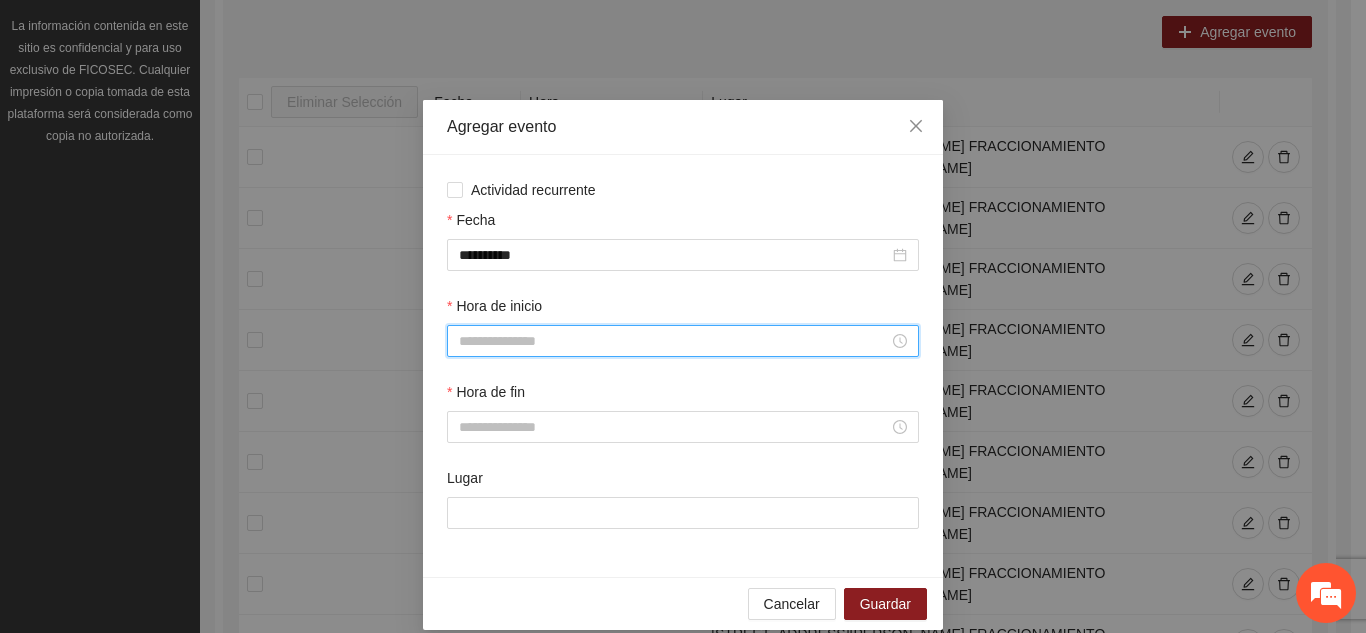 click on "Hora de inicio" at bounding box center [674, 341] 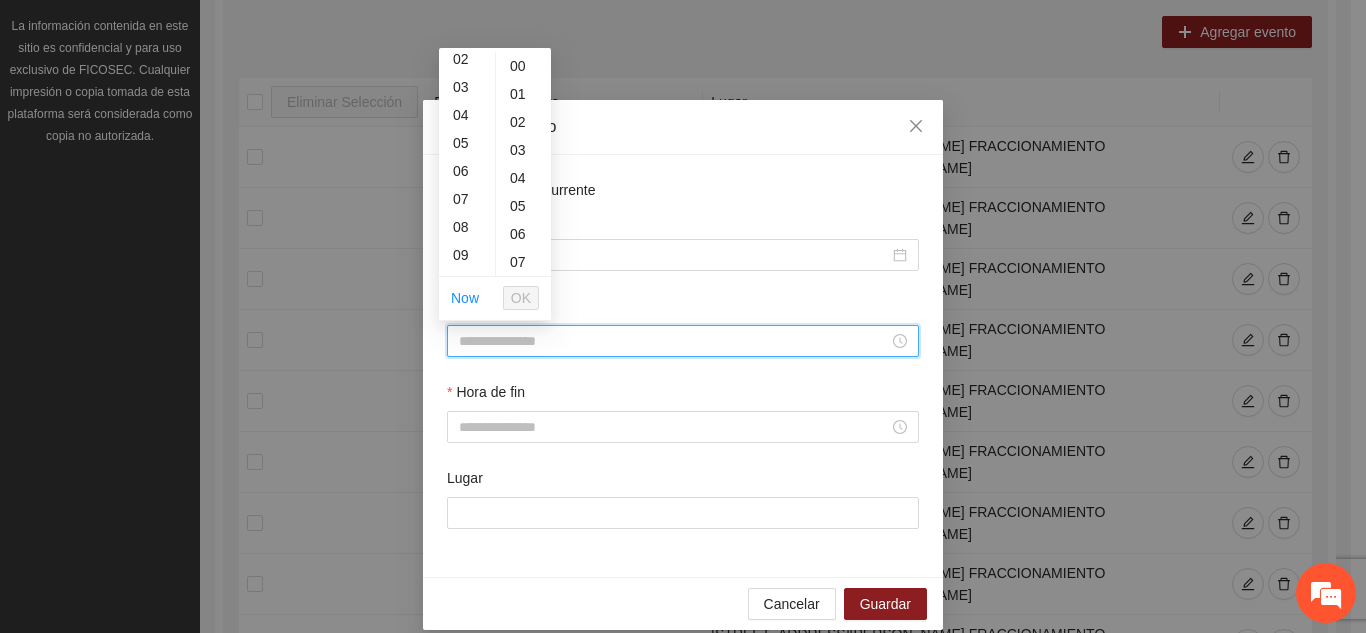 scroll, scrollTop: 80, scrollLeft: 0, axis: vertical 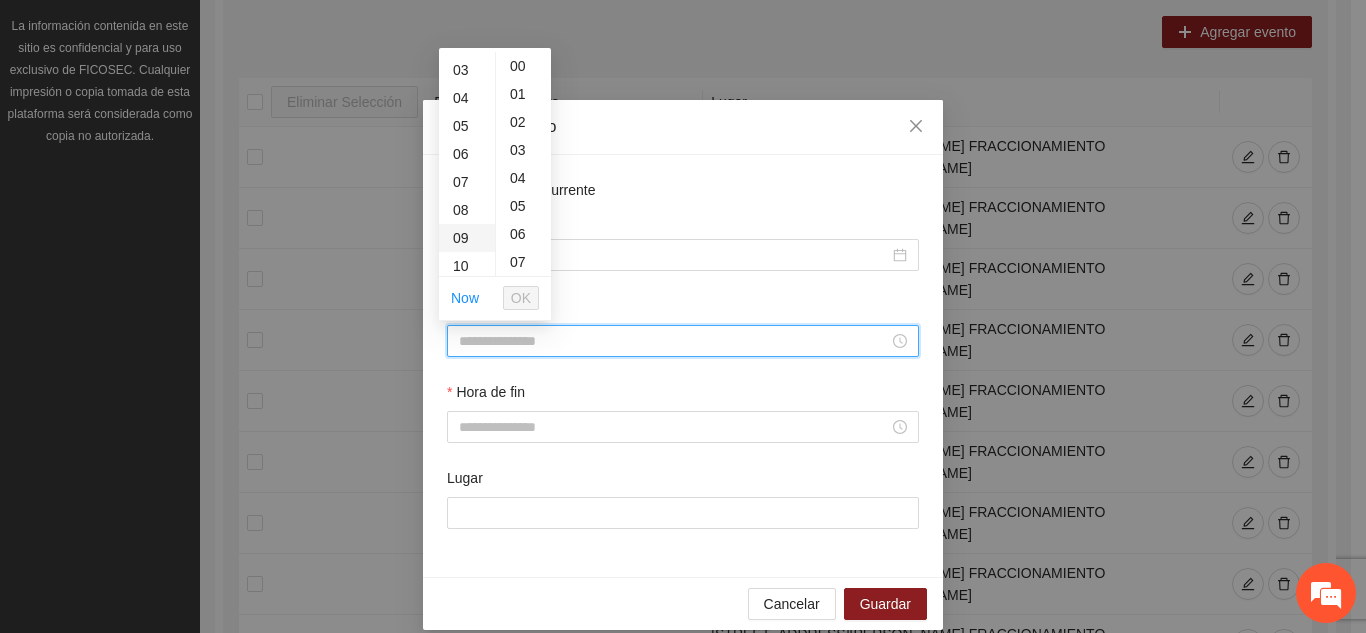 click on "09" at bounding box center (467, 238) 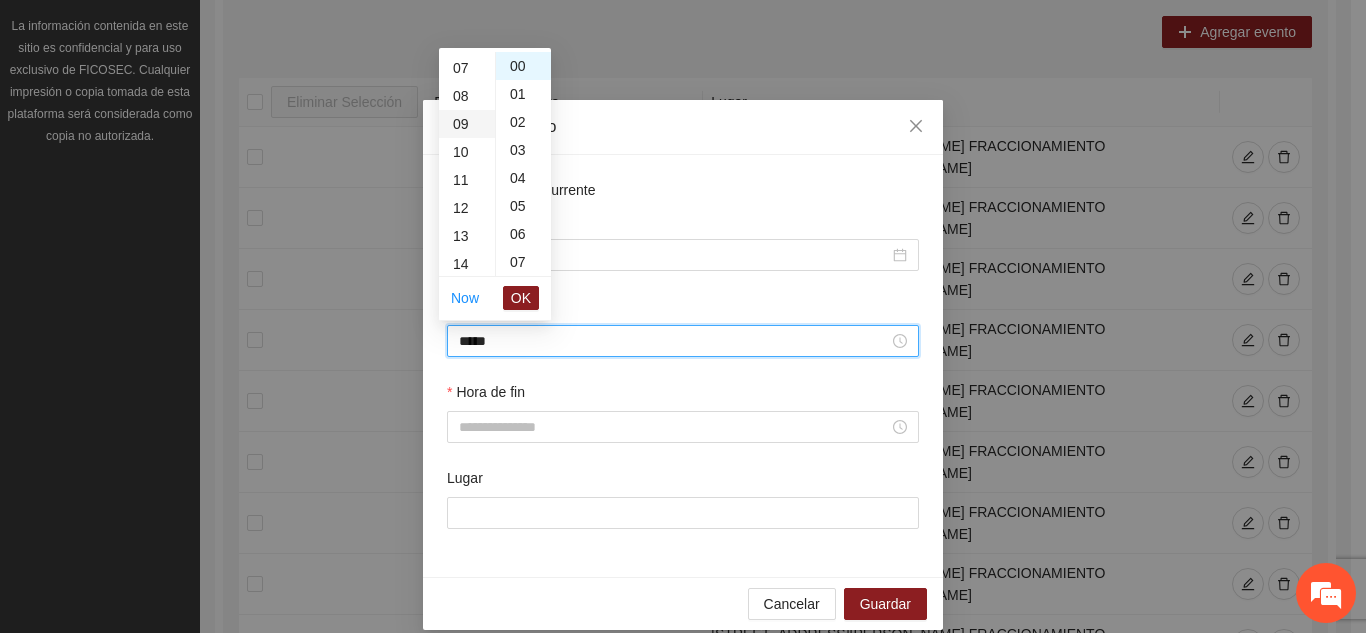 scroll, scrollTop: 252, scrollLeft: 0, axis: vertical 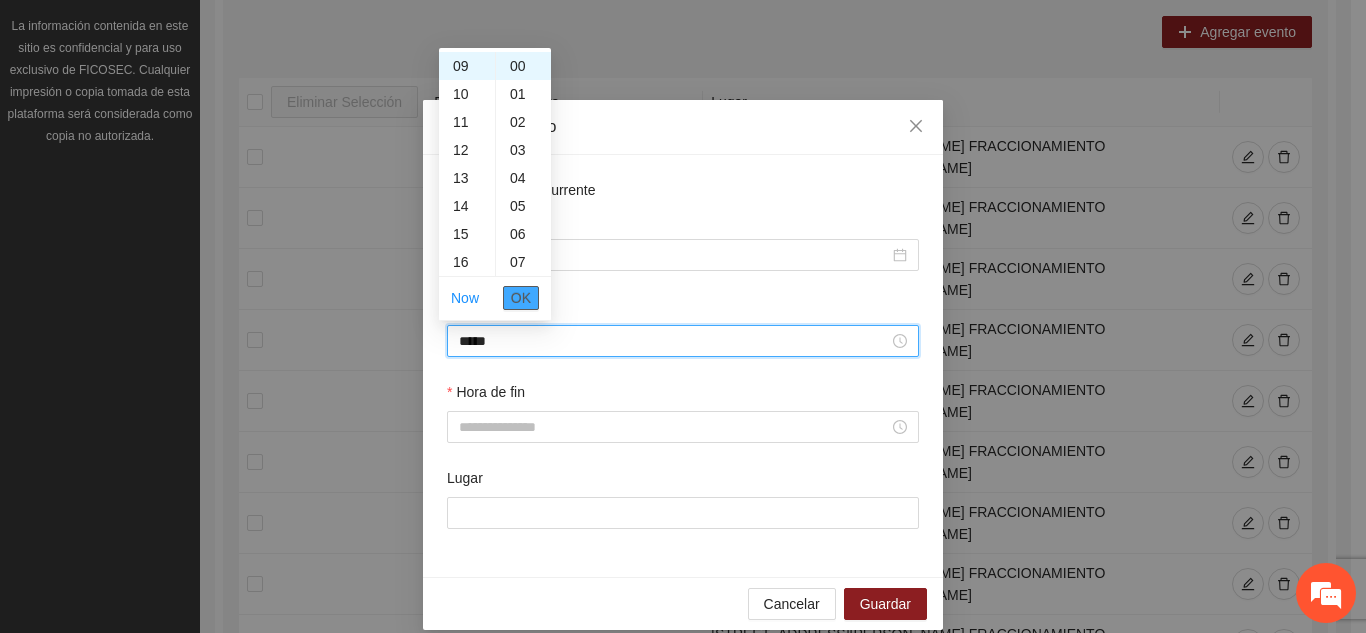 click on "OK" at bounding box center [521, 298] 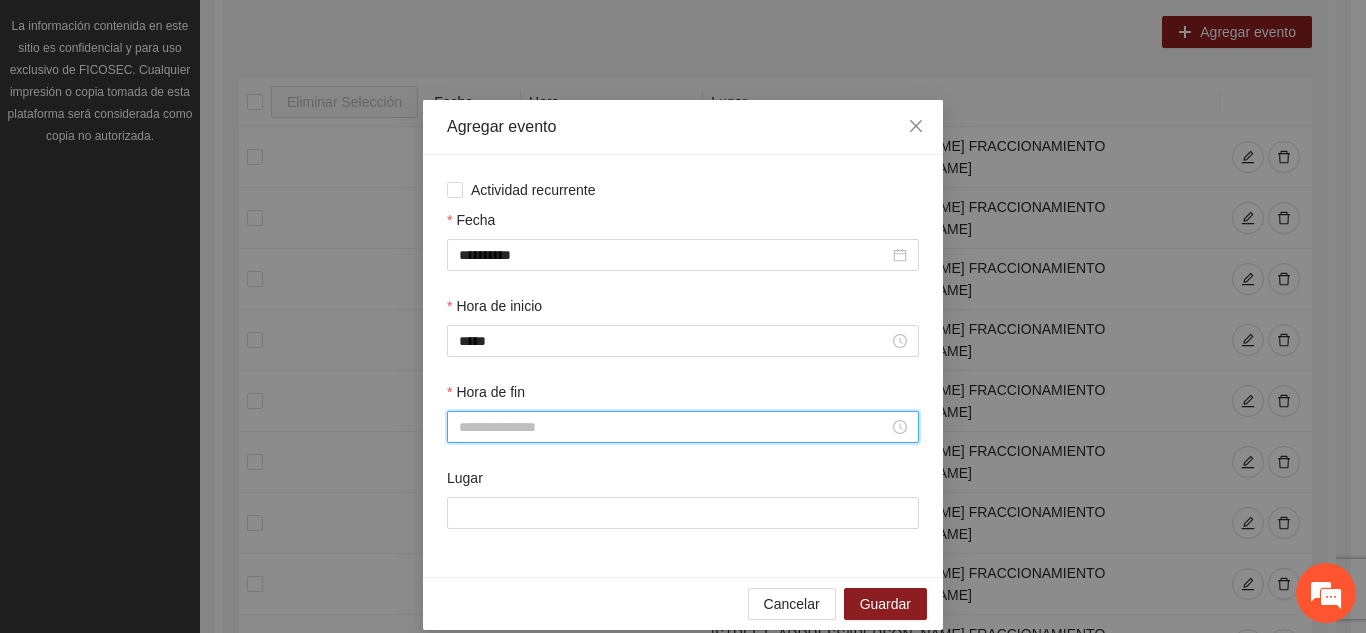 click on "Hora de fin" at bounding box center (674, 427) 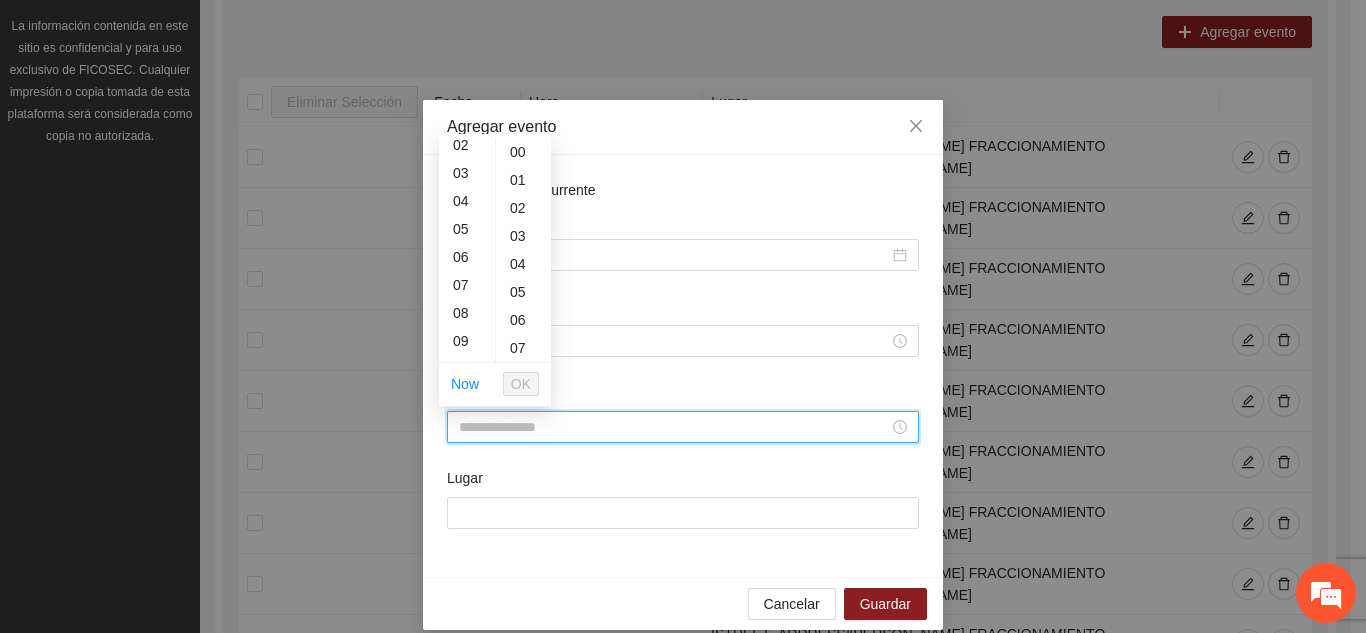 scroll, scrollTop: 80, scrollLeft: 0, axis: vertical 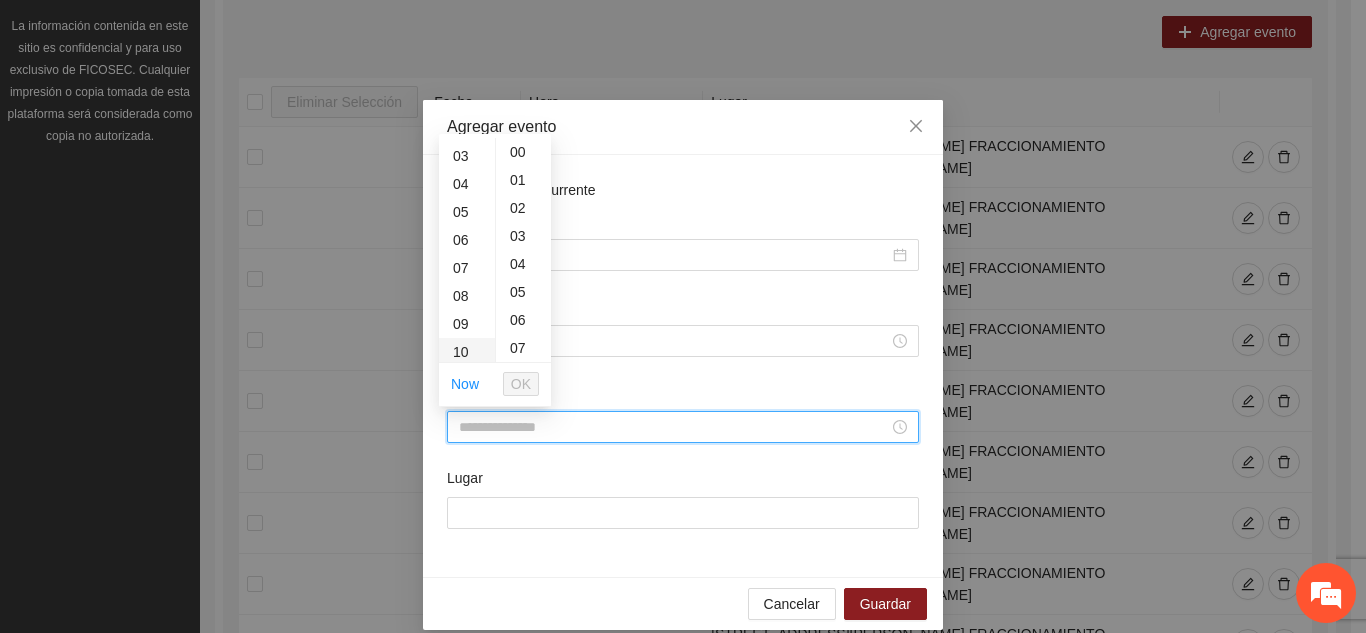 click on "10" at bounding box center [467, 352] 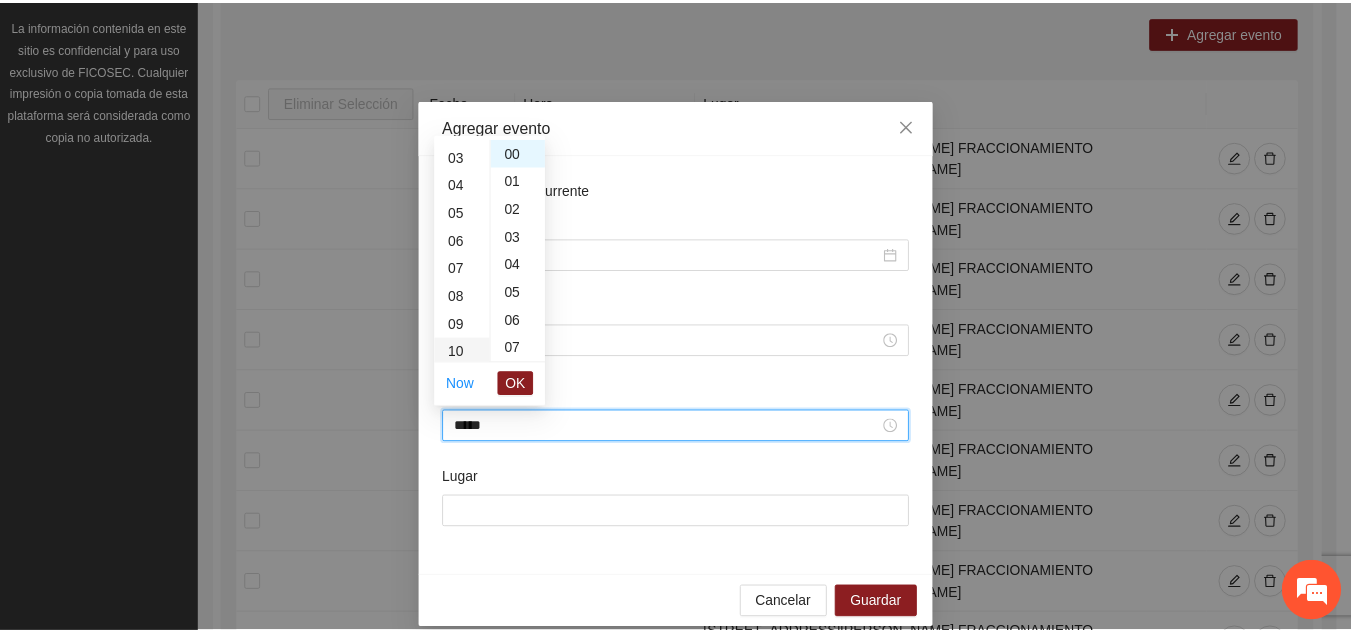 scroll, scrollTop: 280, scrollLeft: 0, axis: vertical 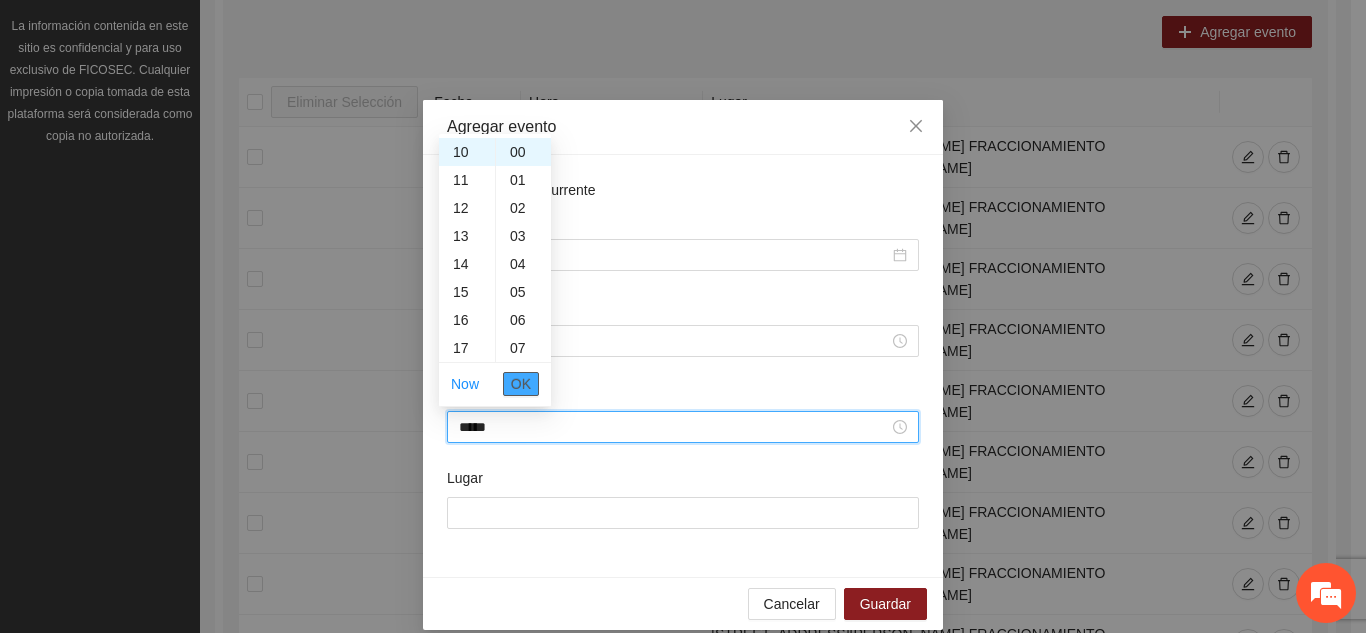click on "OK" at bounding box center [521, 384] 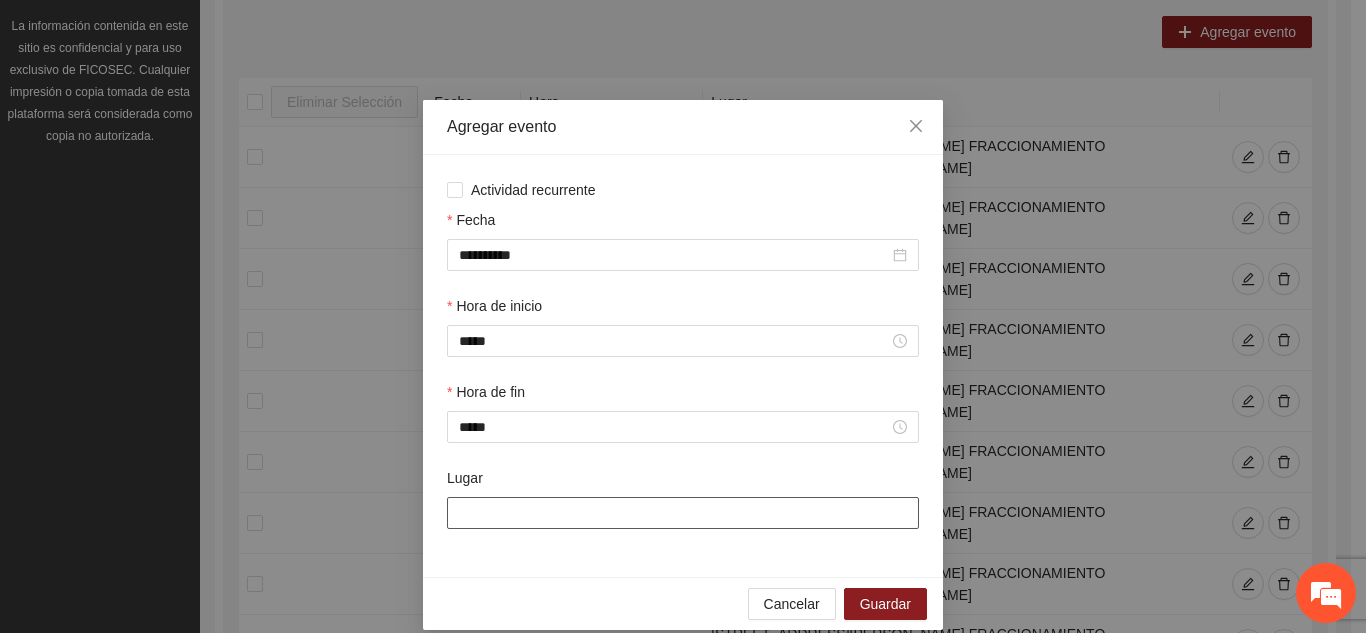 click on "Lugar" at bounding box center [683, 513] 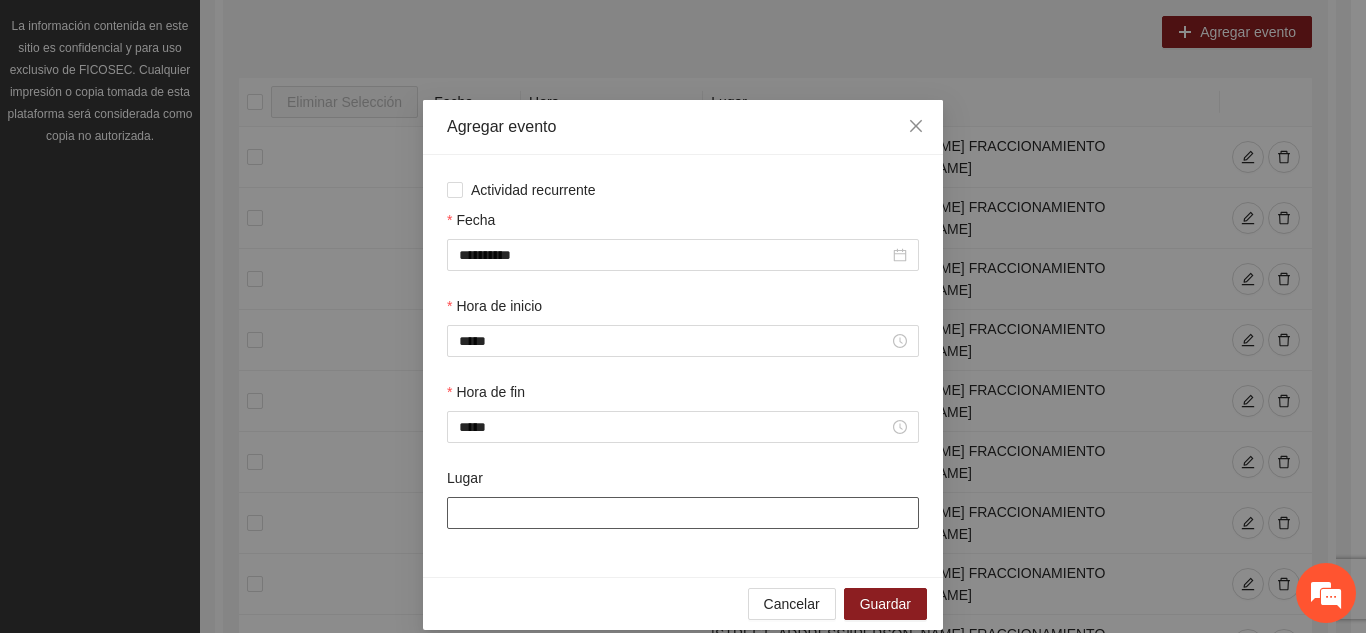 type on "**********" 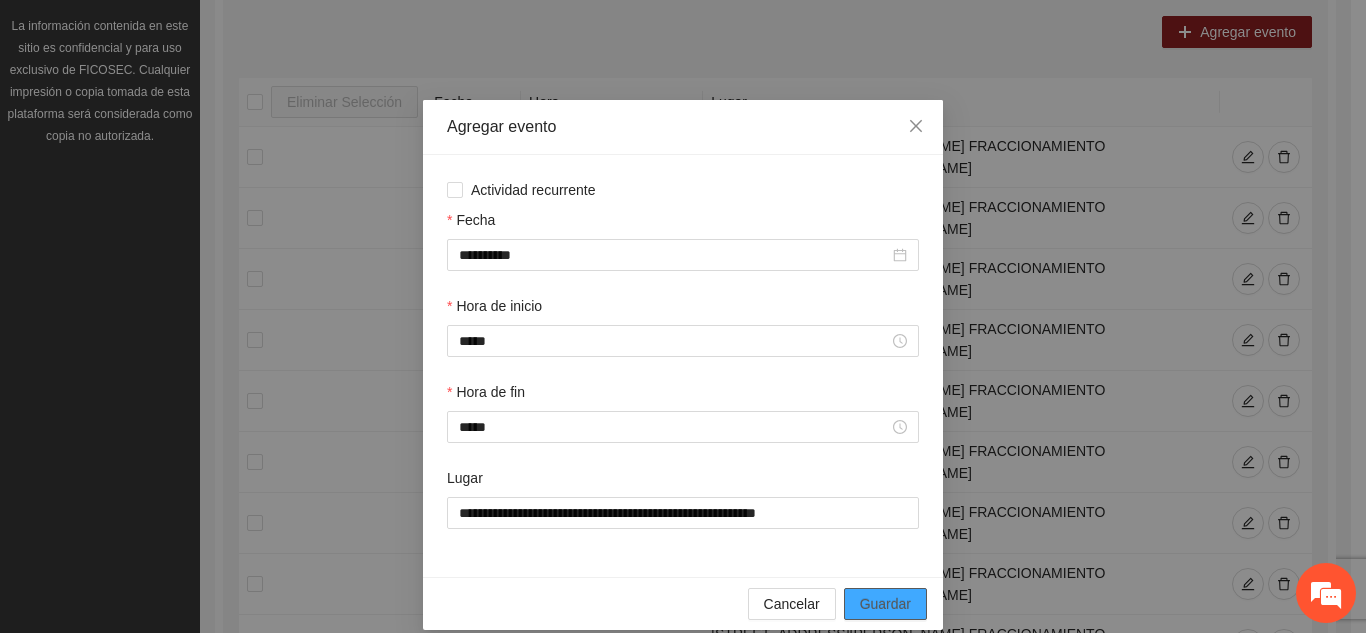 click on "Guardar" at bounding box center [885, 604] 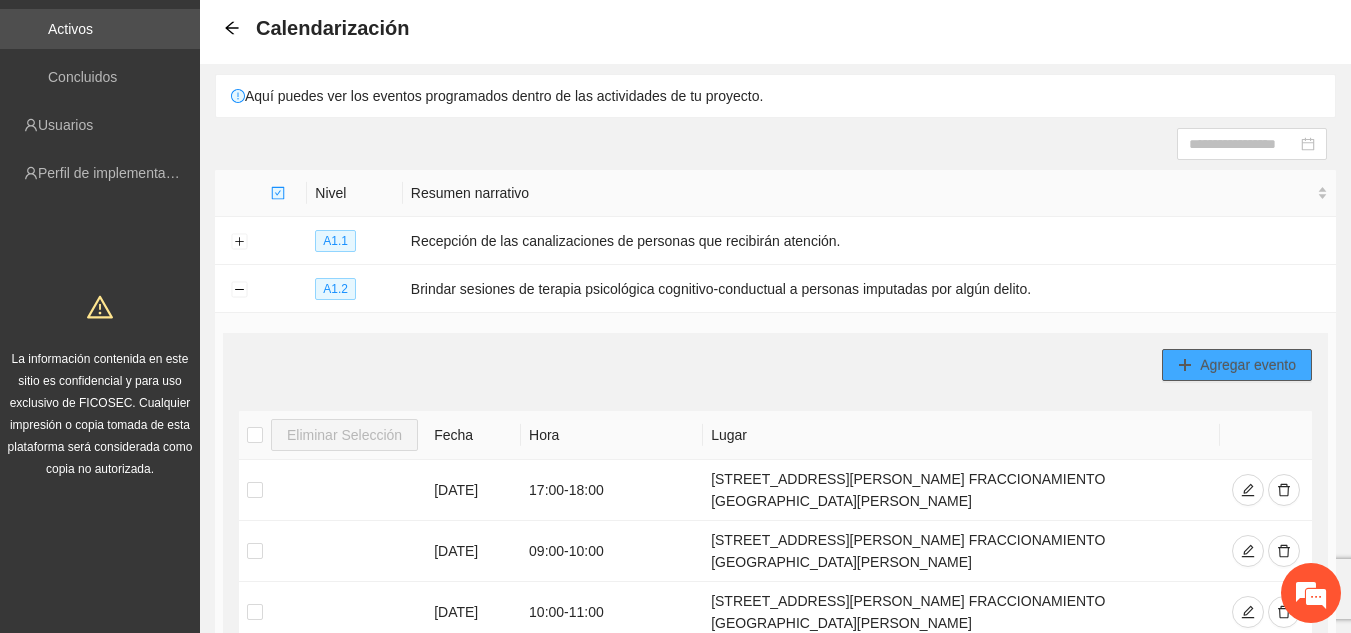 scroll, scrollTop: 0, scrollLeft: 0, axis: both 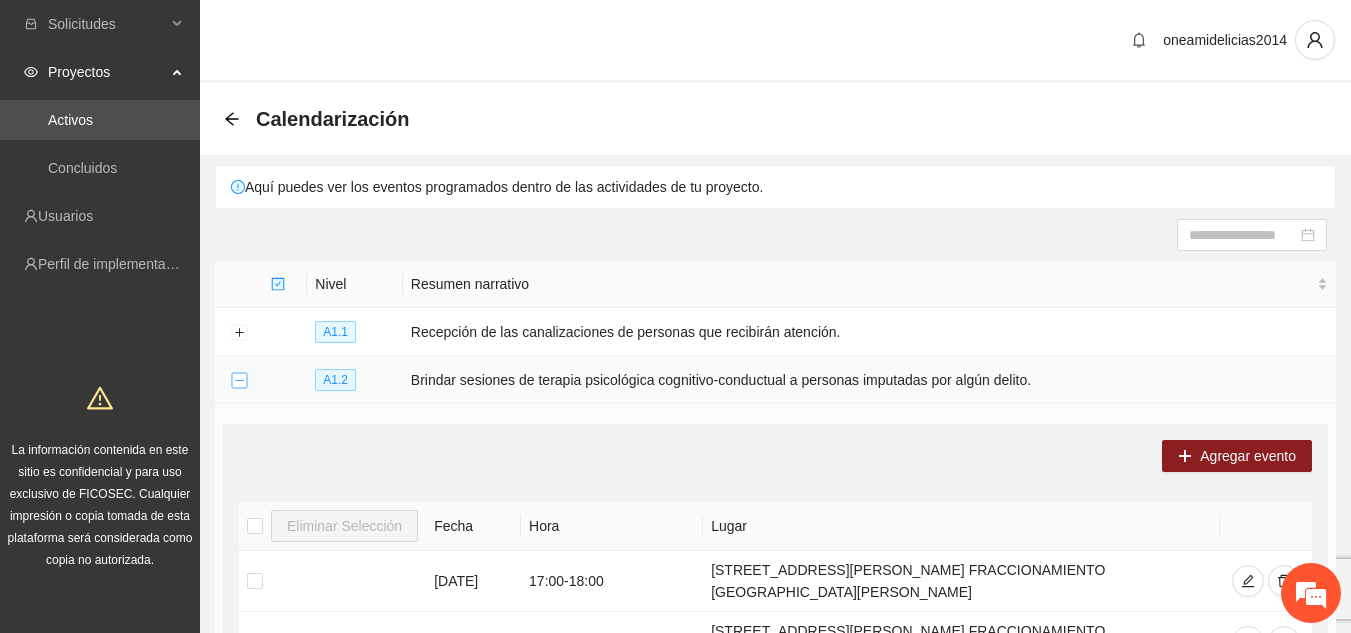click at bounding box center (239, 381) 